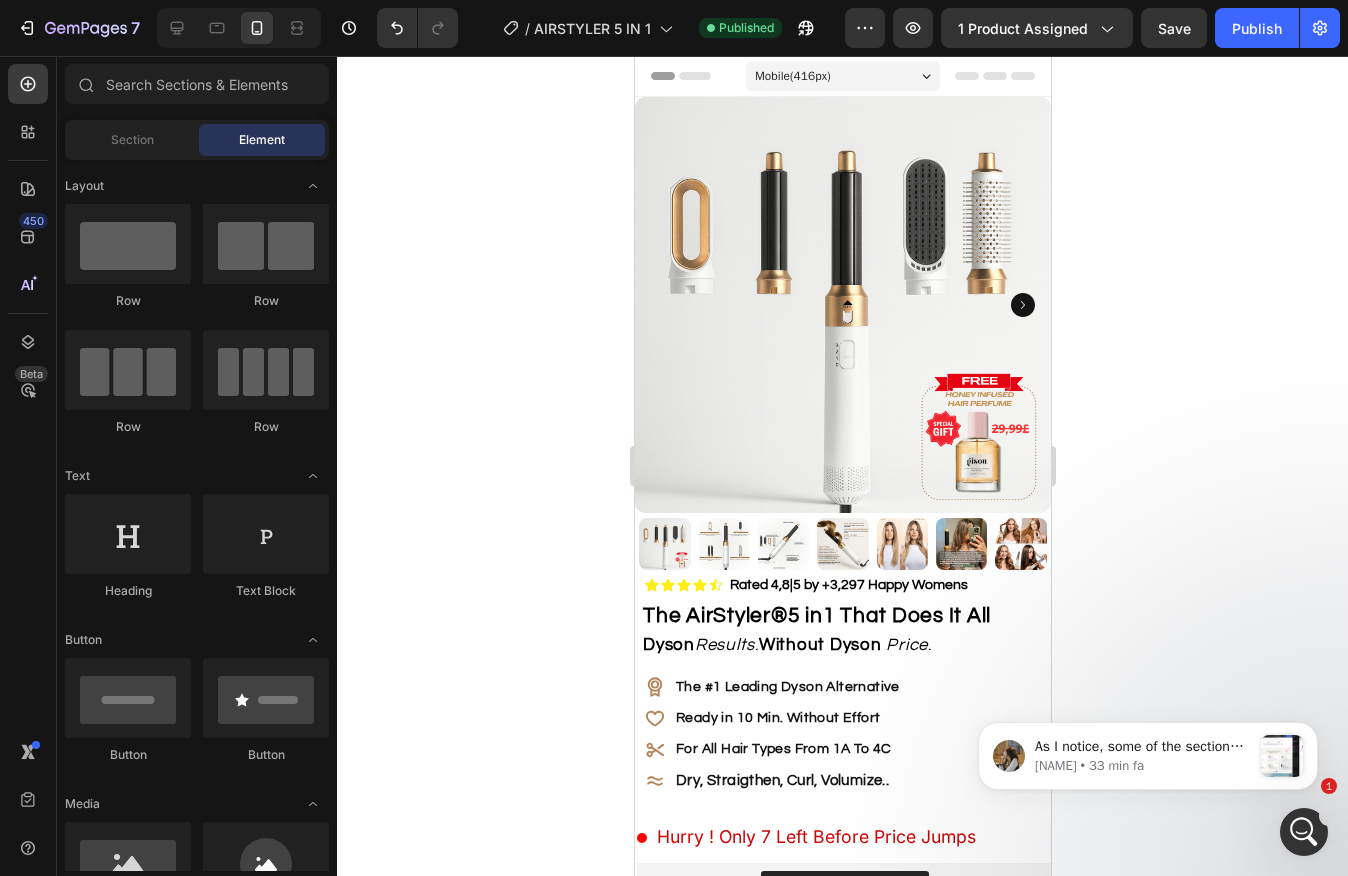 scroll, scrollTop: 343, scrollLeft: 0, axis: vertical 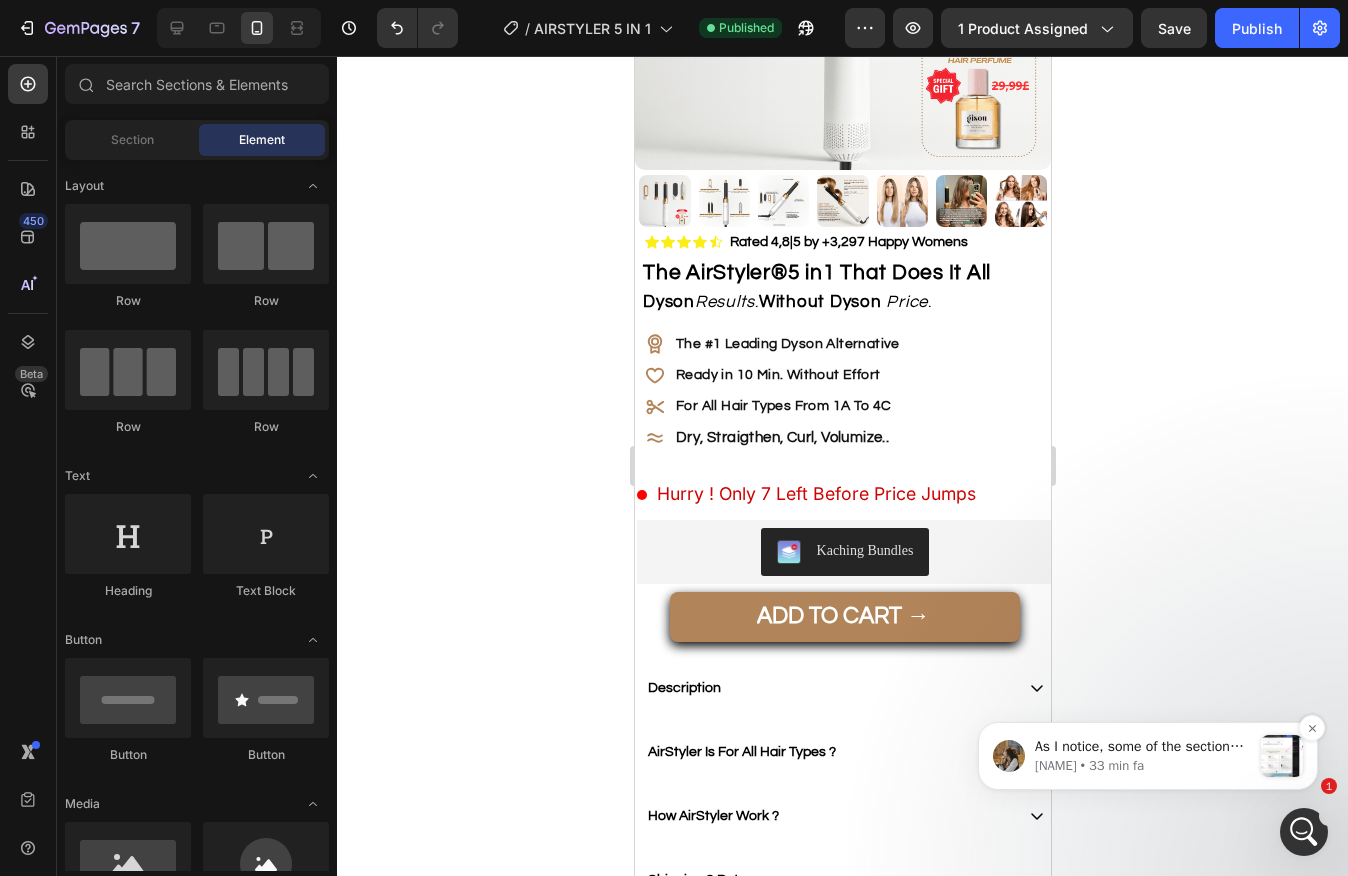 click at bounding box center [1282, 756] 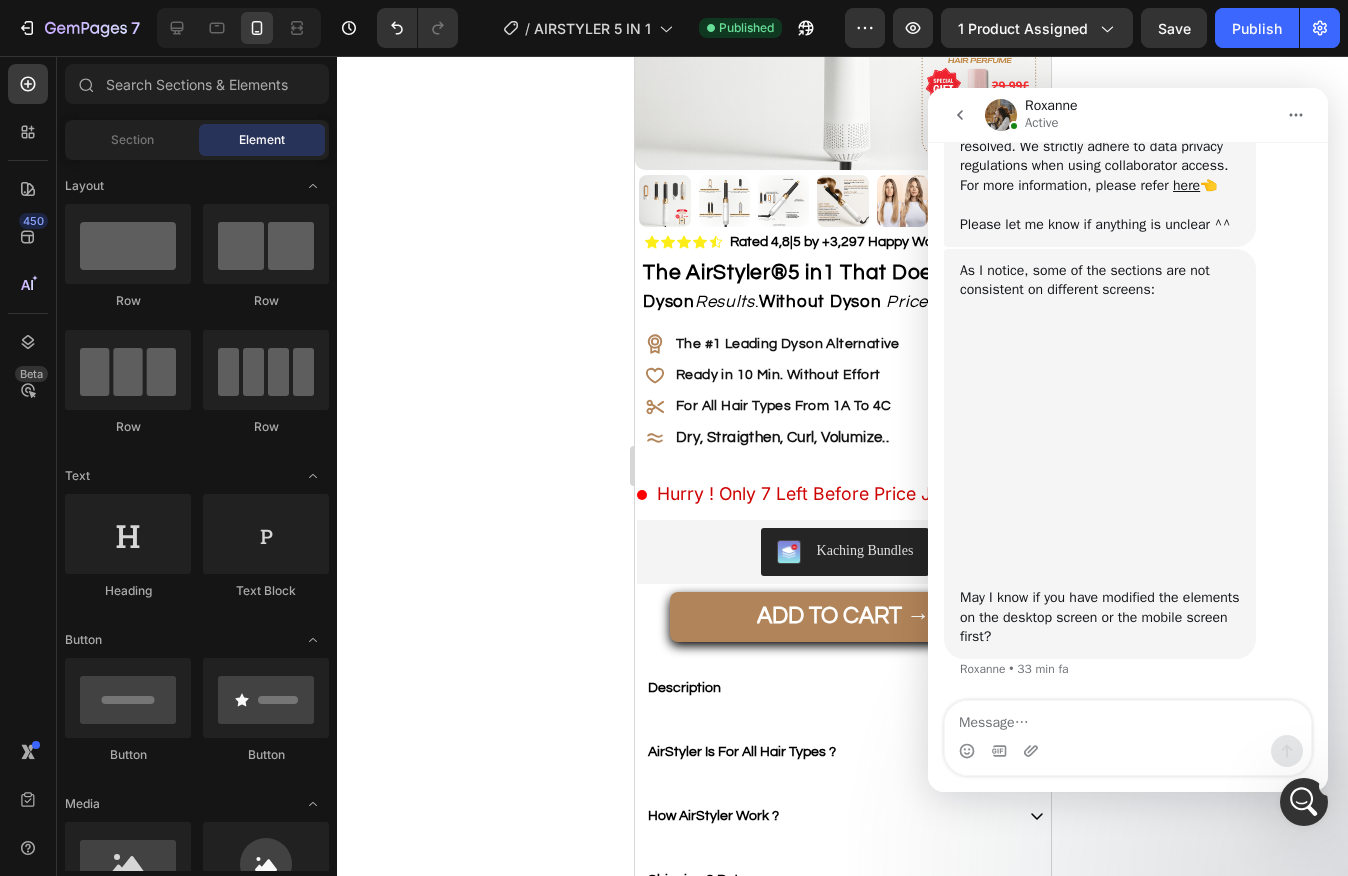 scroll, scrollTop: 0, scrollLeft: 0, axis: both 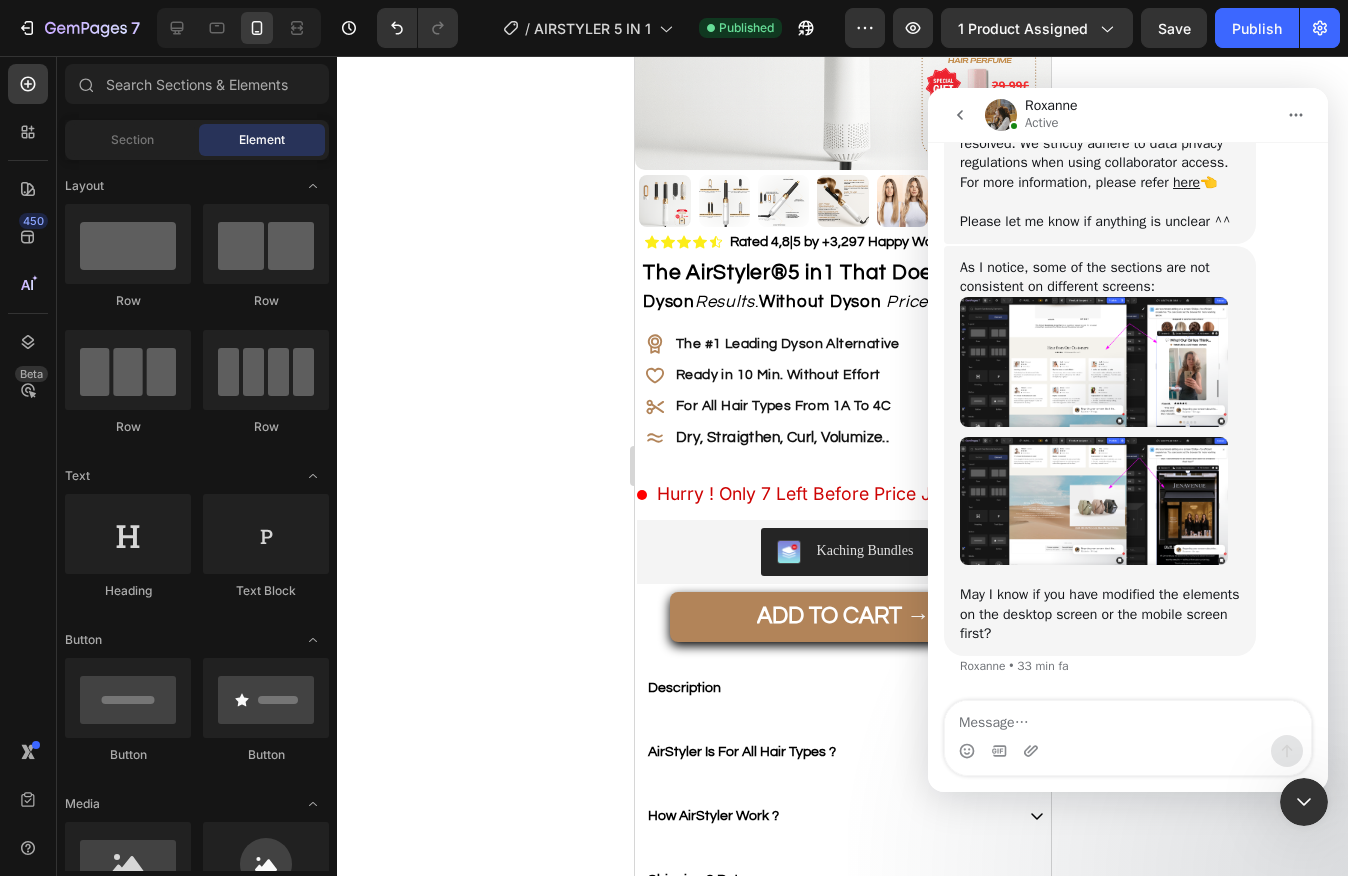 click at bounding box center (1128, 718) 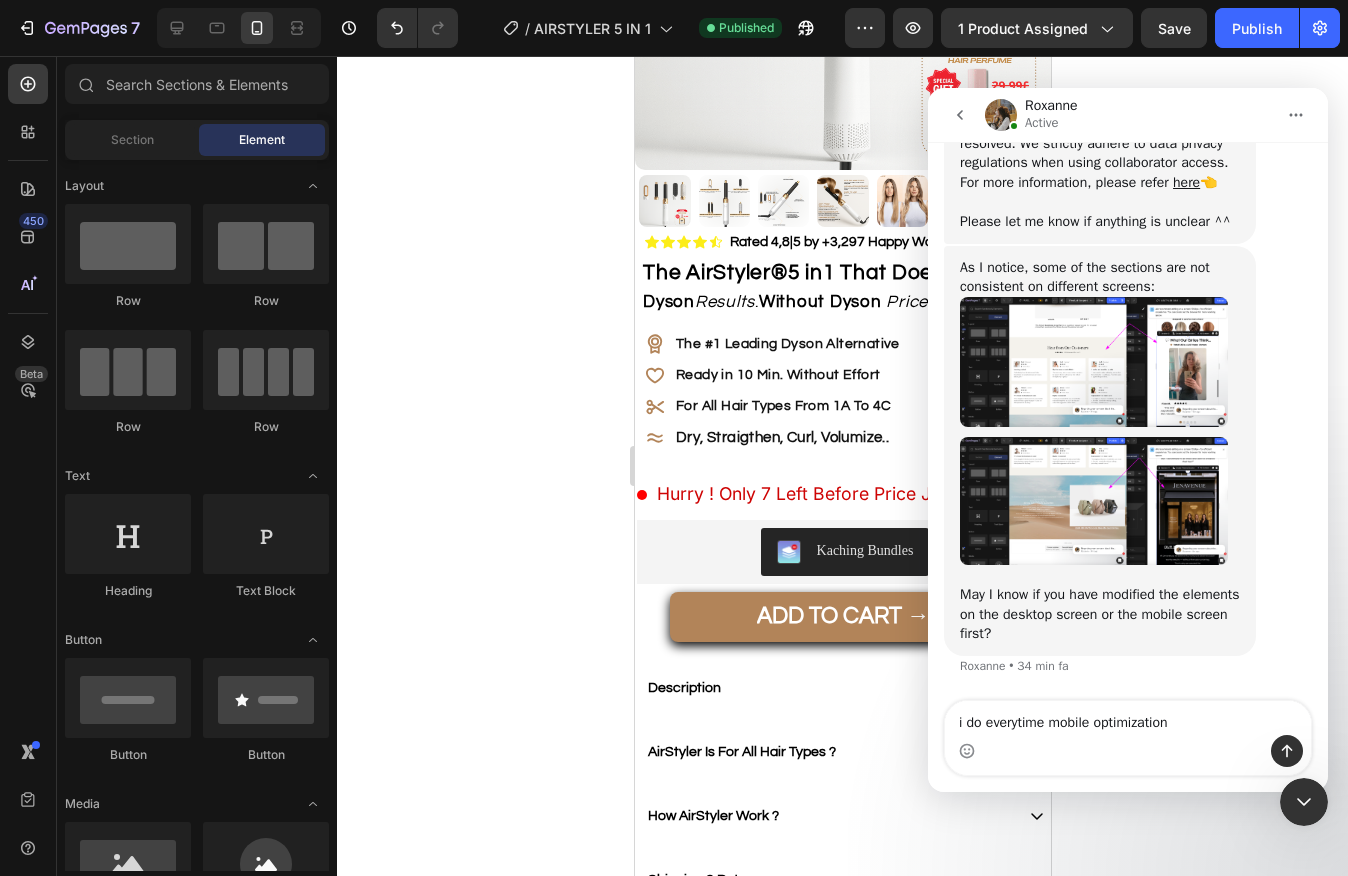 click on "i do everytime mobile optimization" at bounding box center [1128, 718] 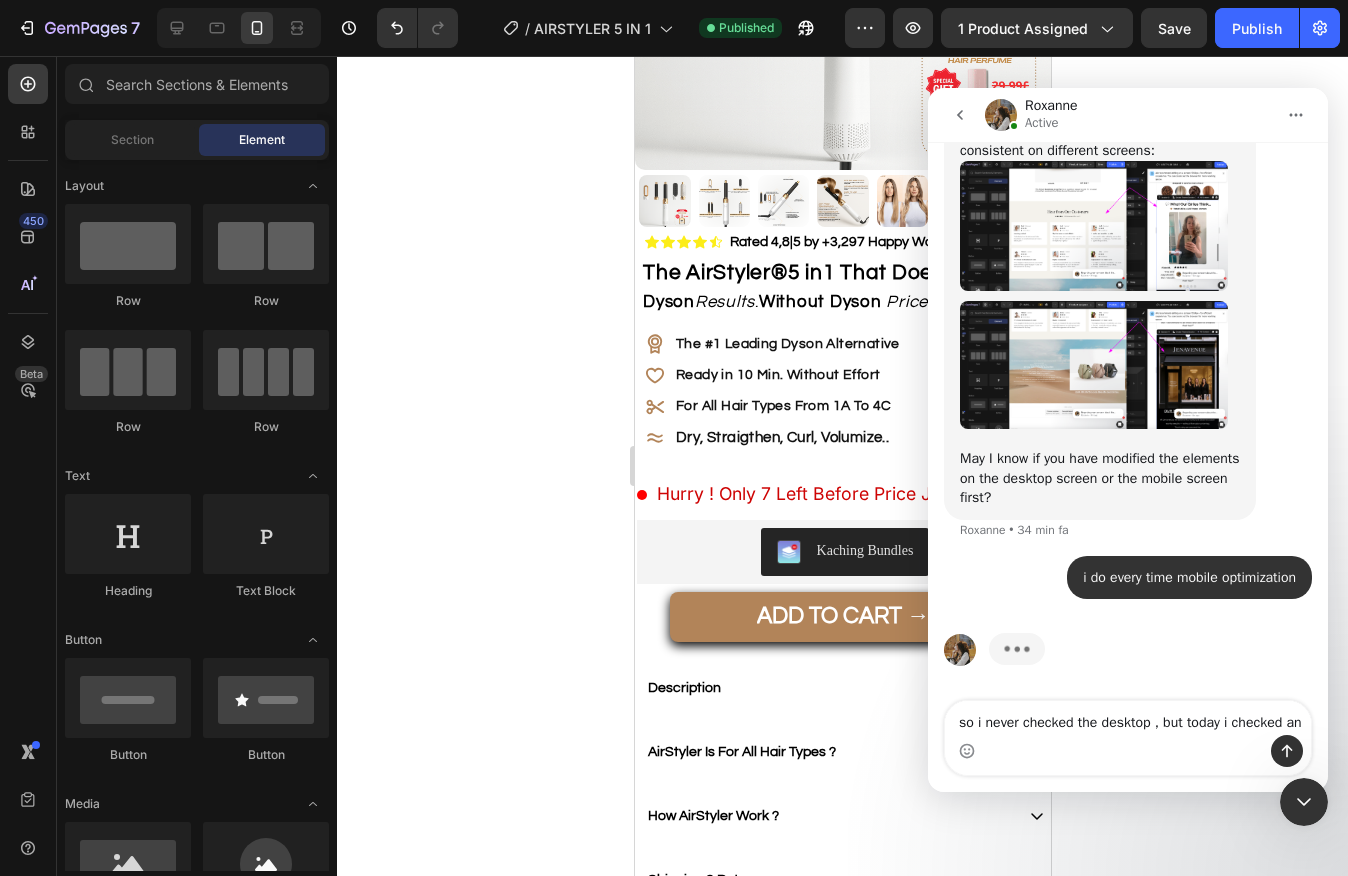 scroll, scrollTop: 1364, scrollLeft: 0, axis: vertical 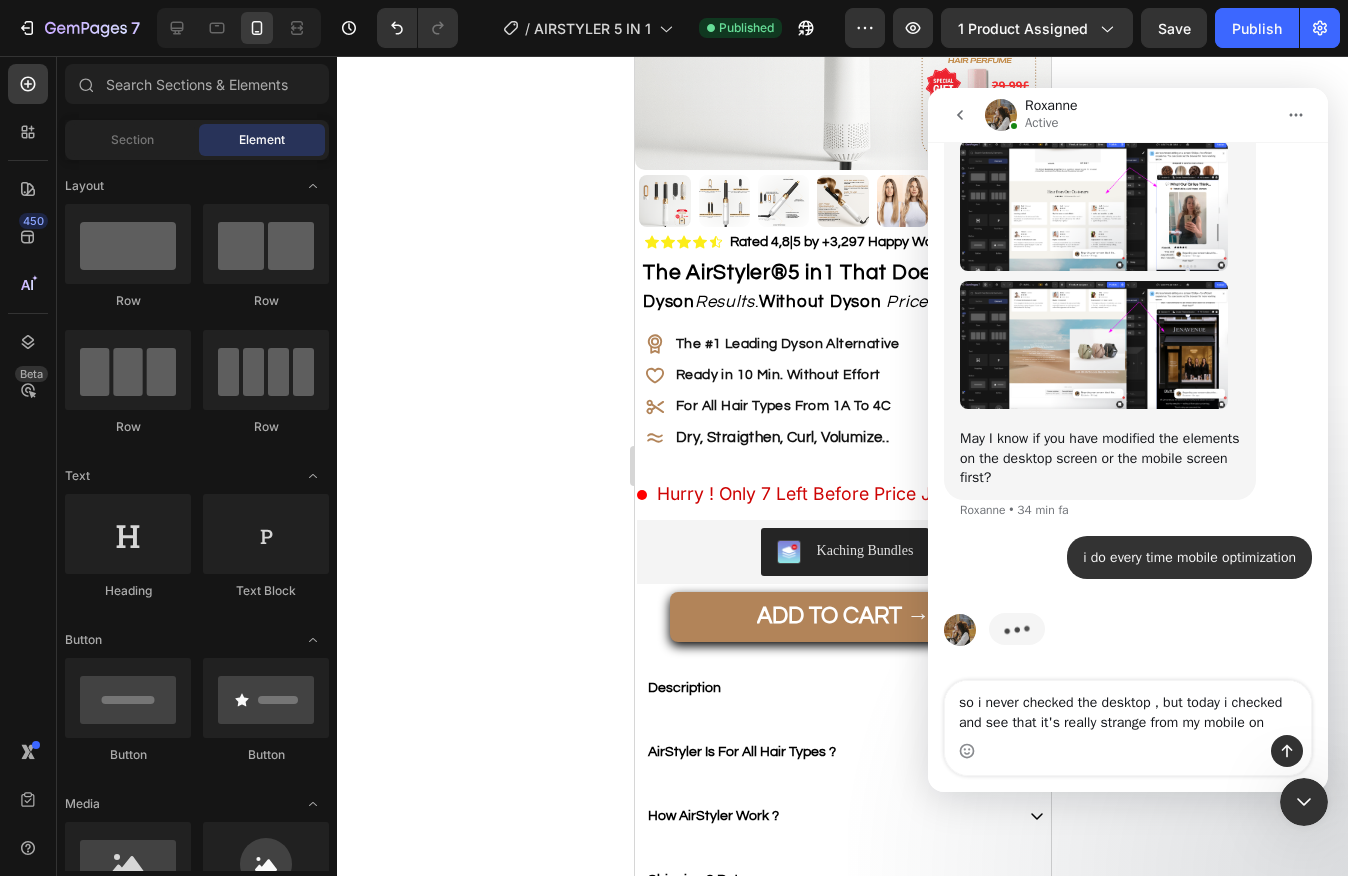 type on "so i never checked the desktop , but today i checked and see that it's really strange from my mobile one" 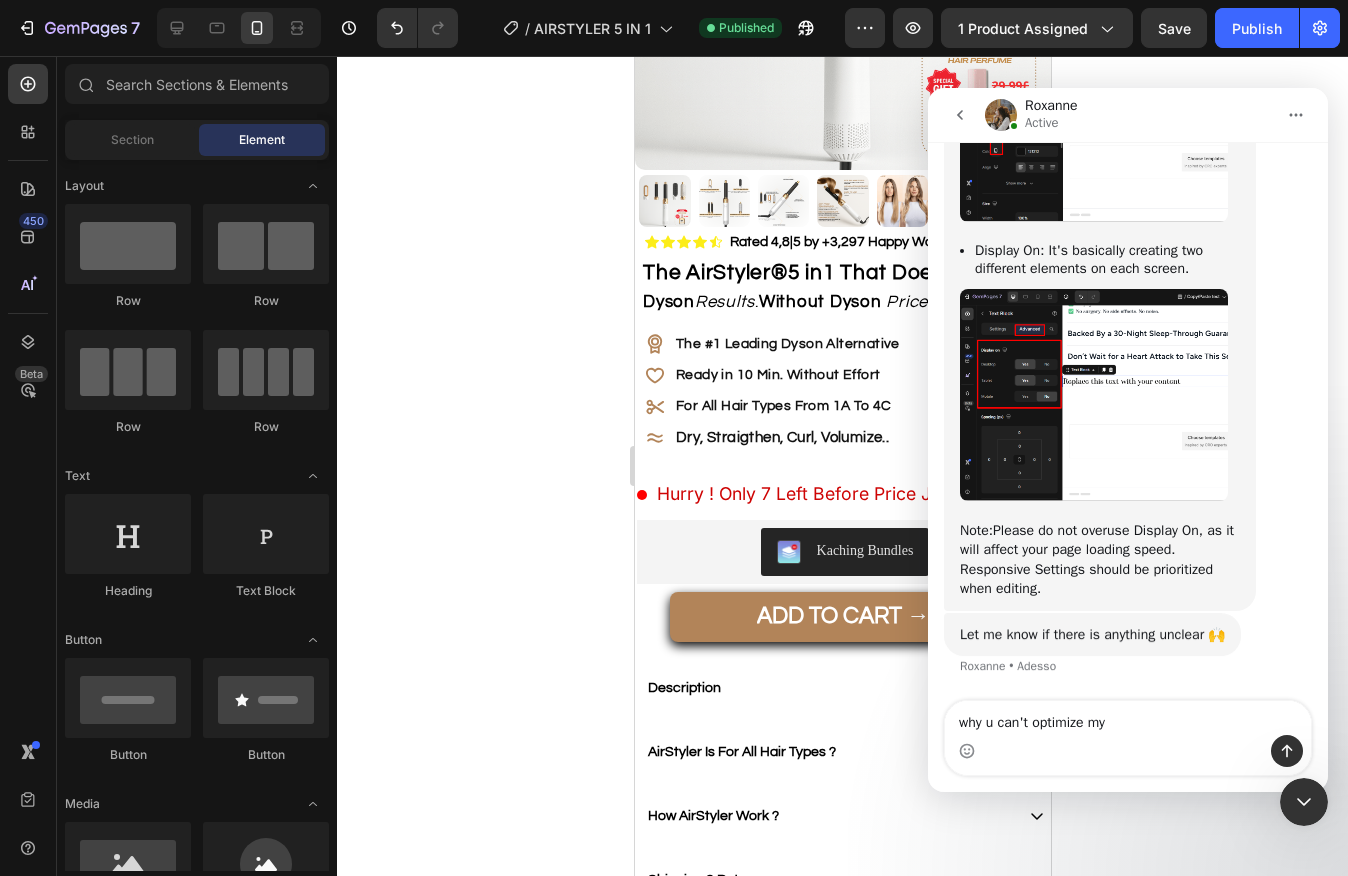 scroll, scrollTop: 2719, scrollLeft: 0, axis: vertical 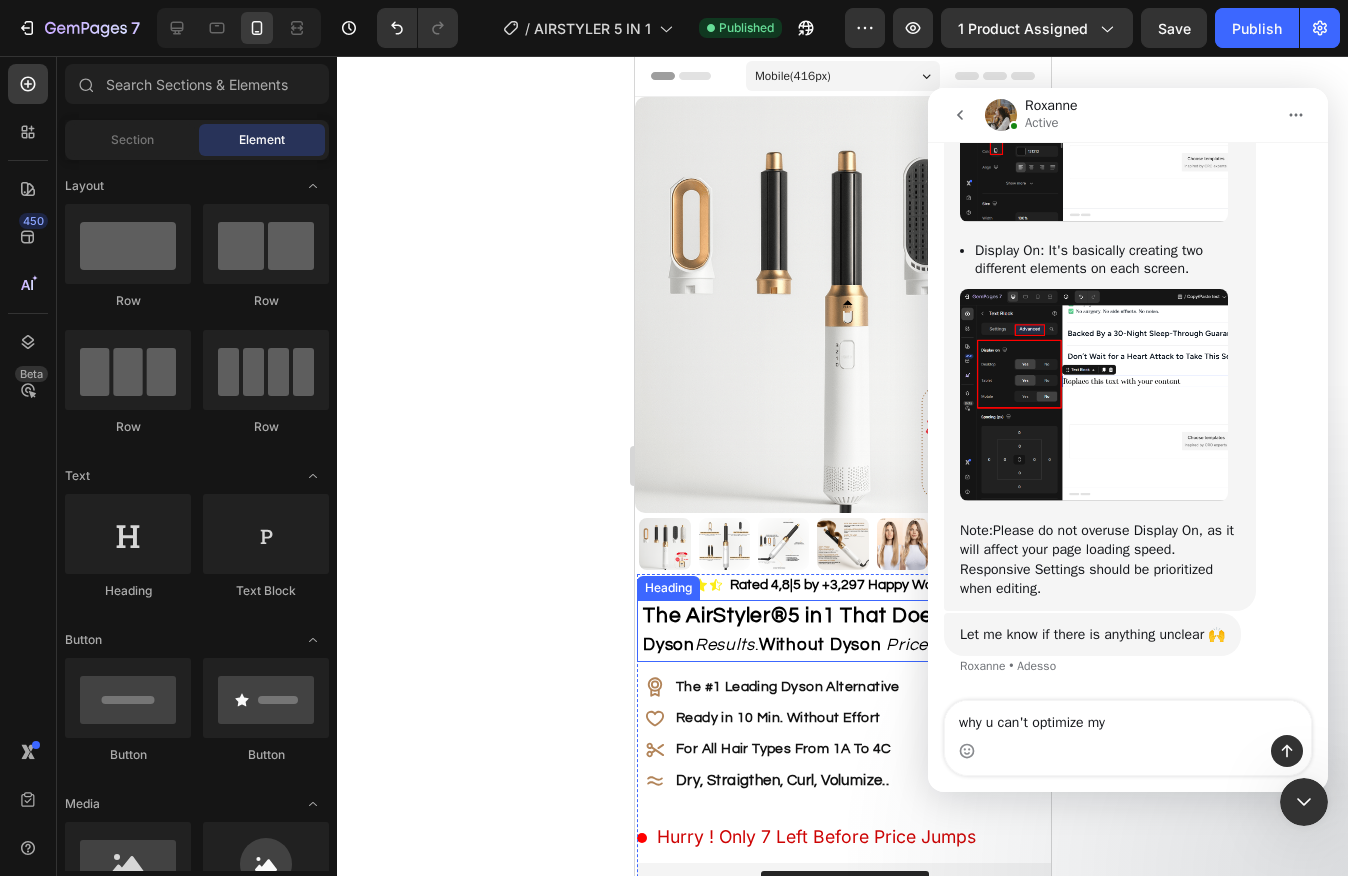 click on "The AirStyler" at bounding box center (706, 615) 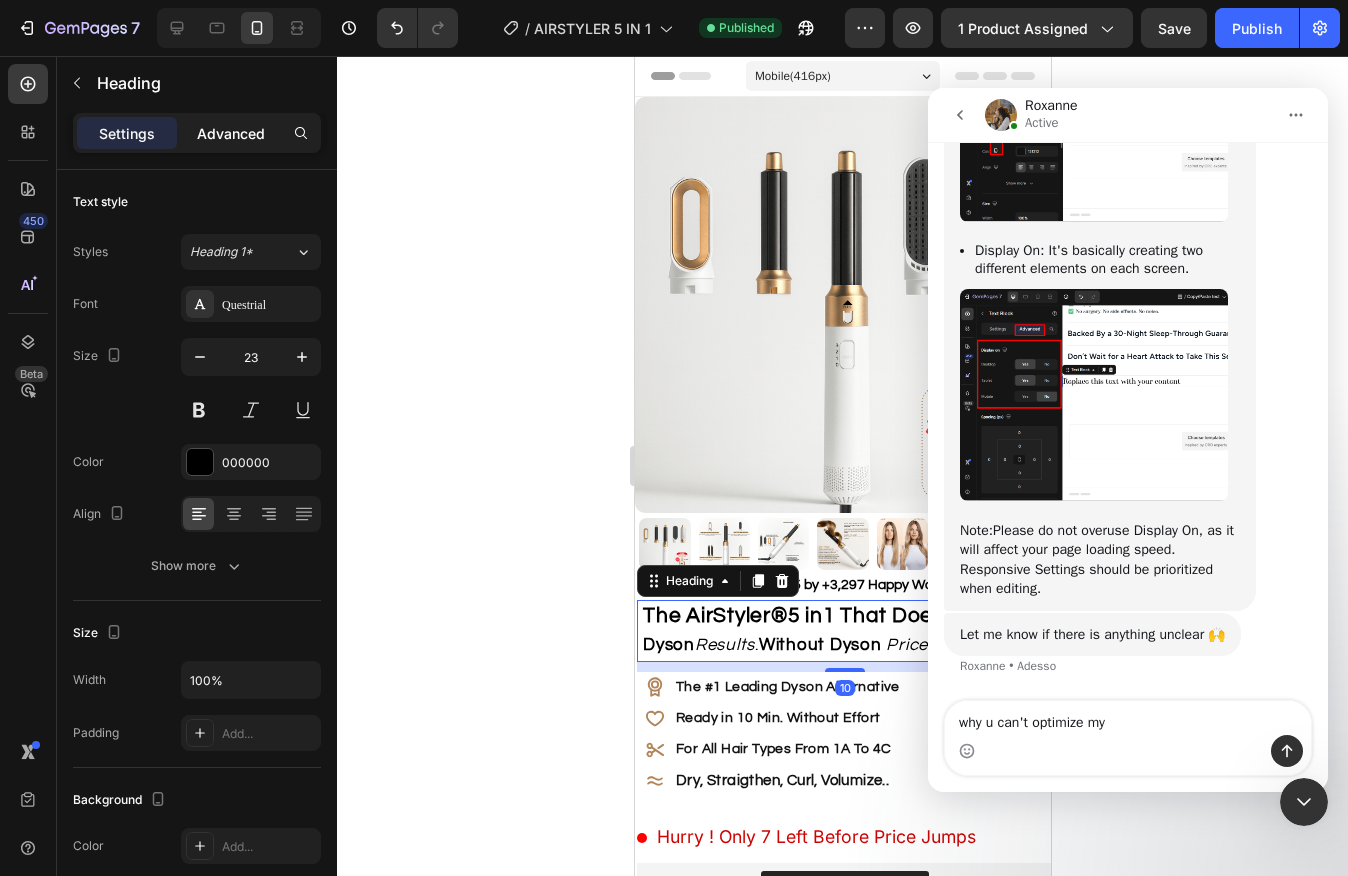 click on "Advanced" at bounding box center [231, 133] 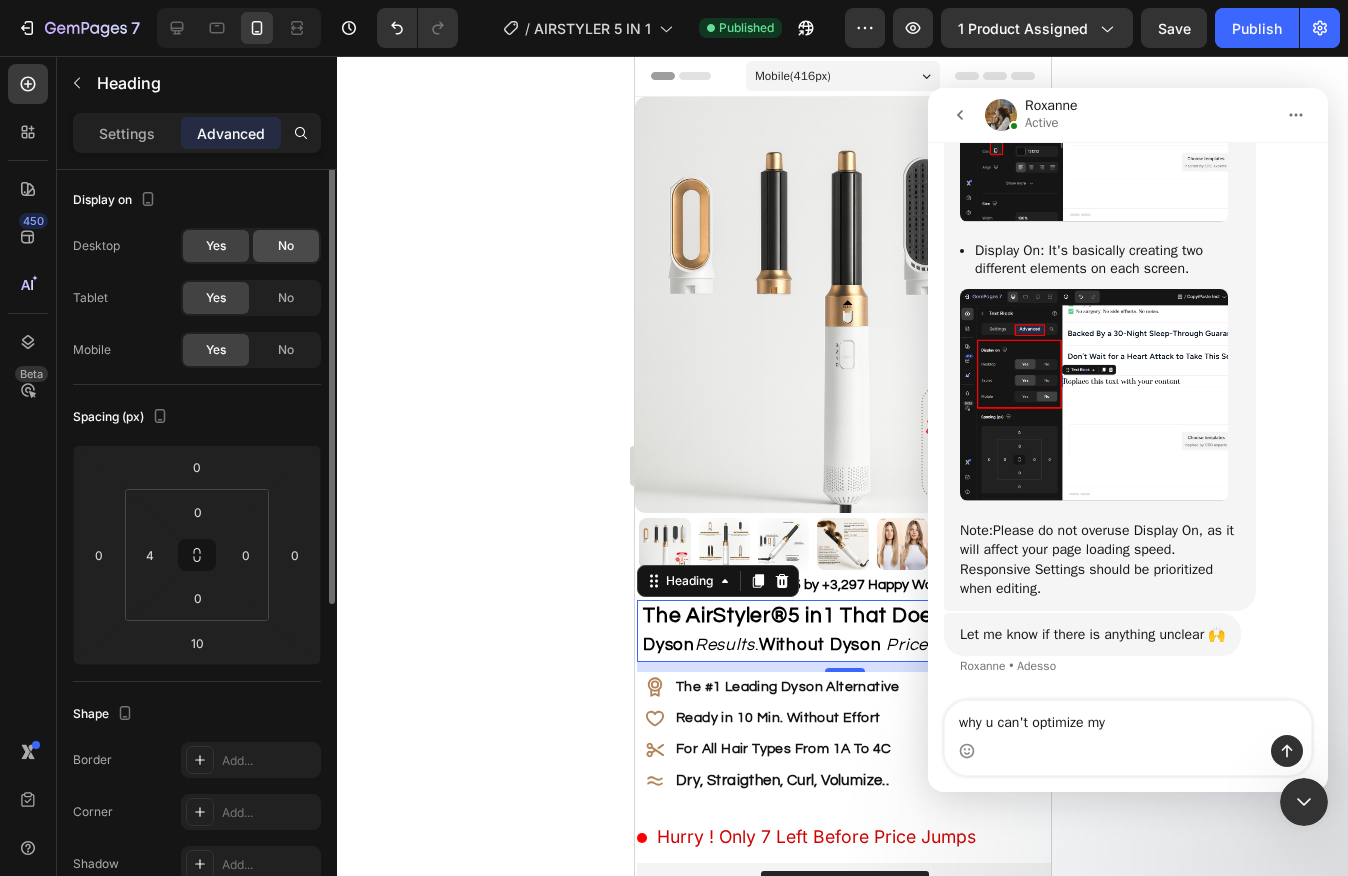 scroll, scrollTop: 0, scrollLeft: 0, axis: both 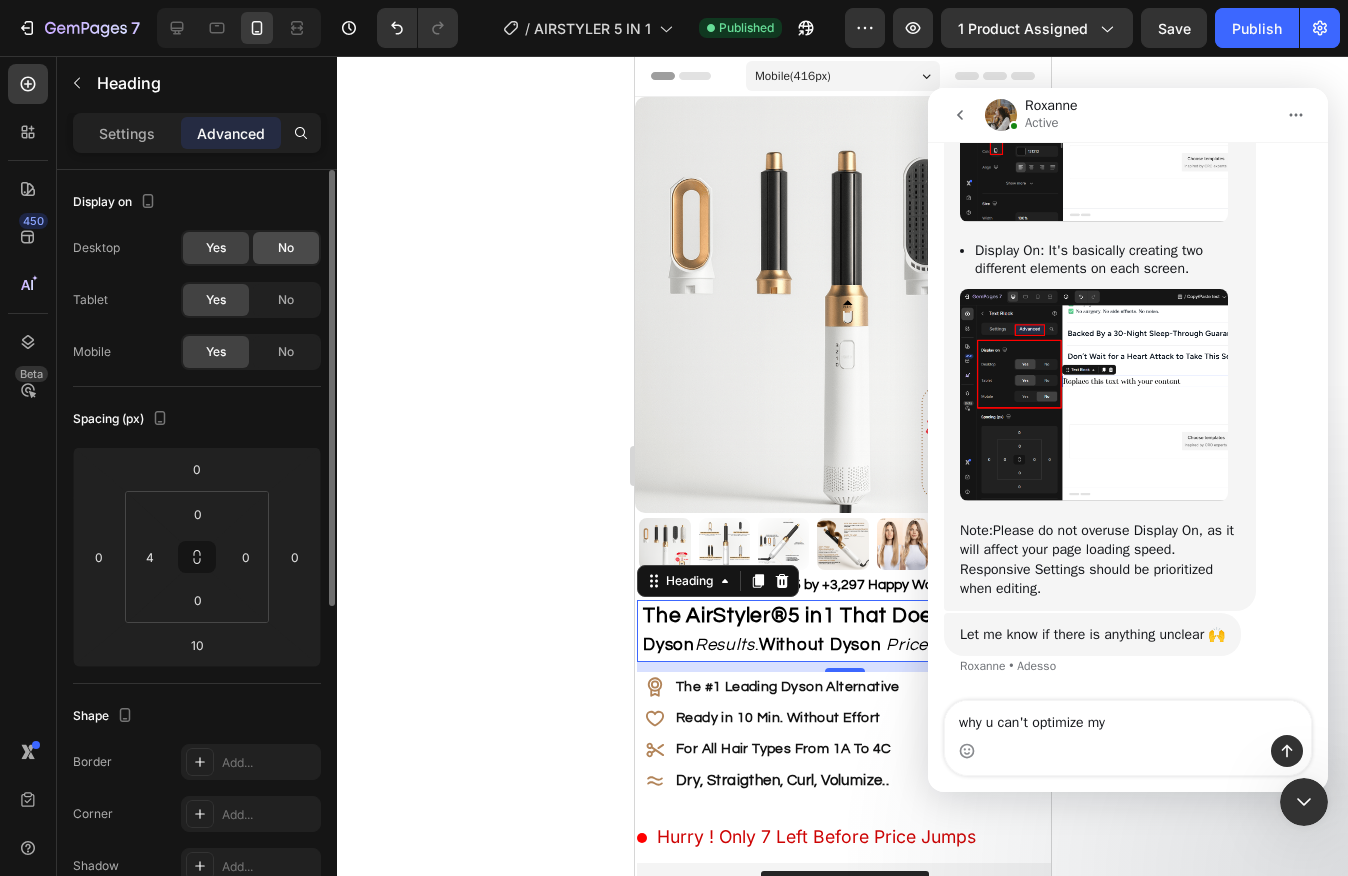 click on "No" 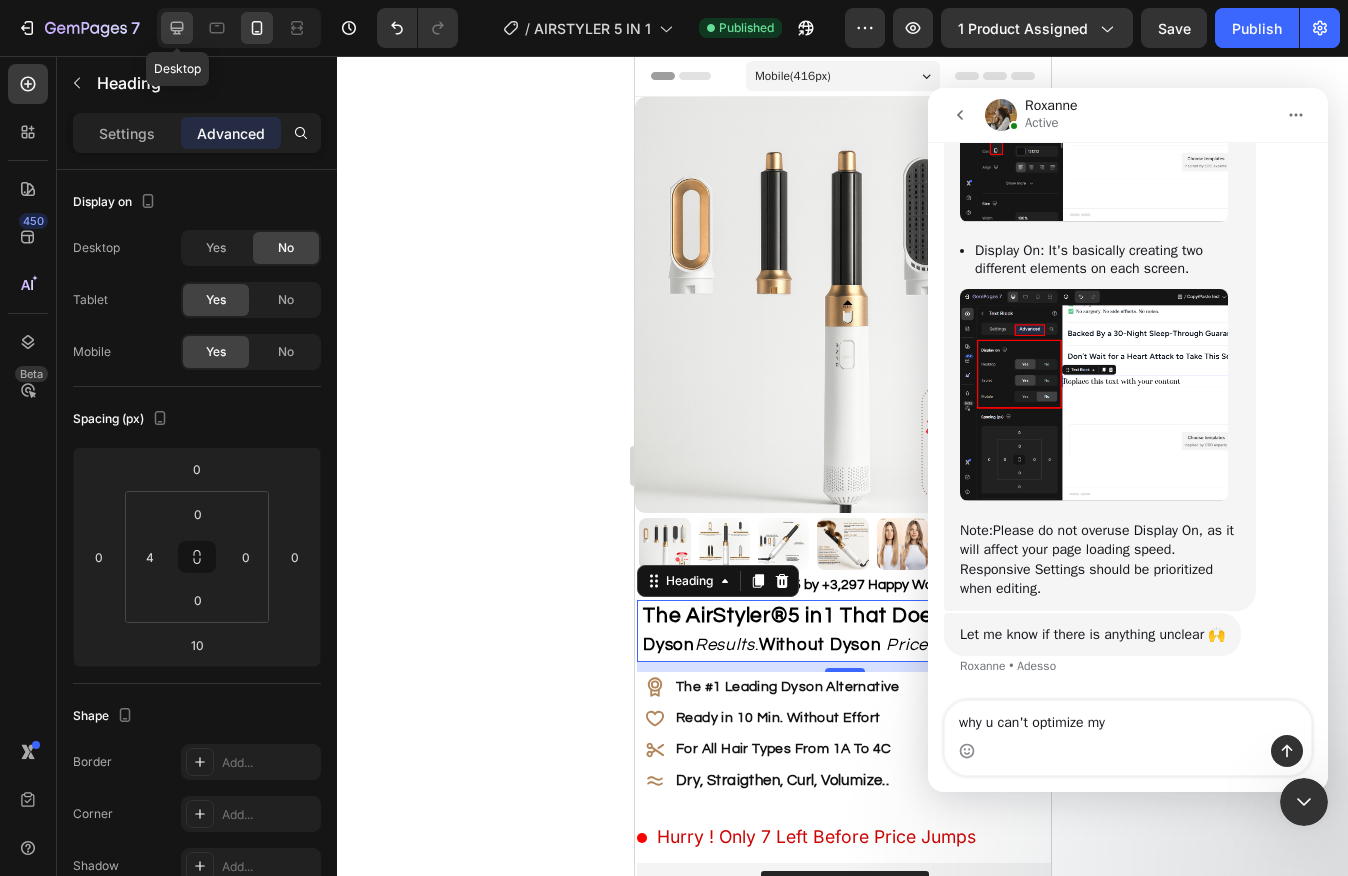 click 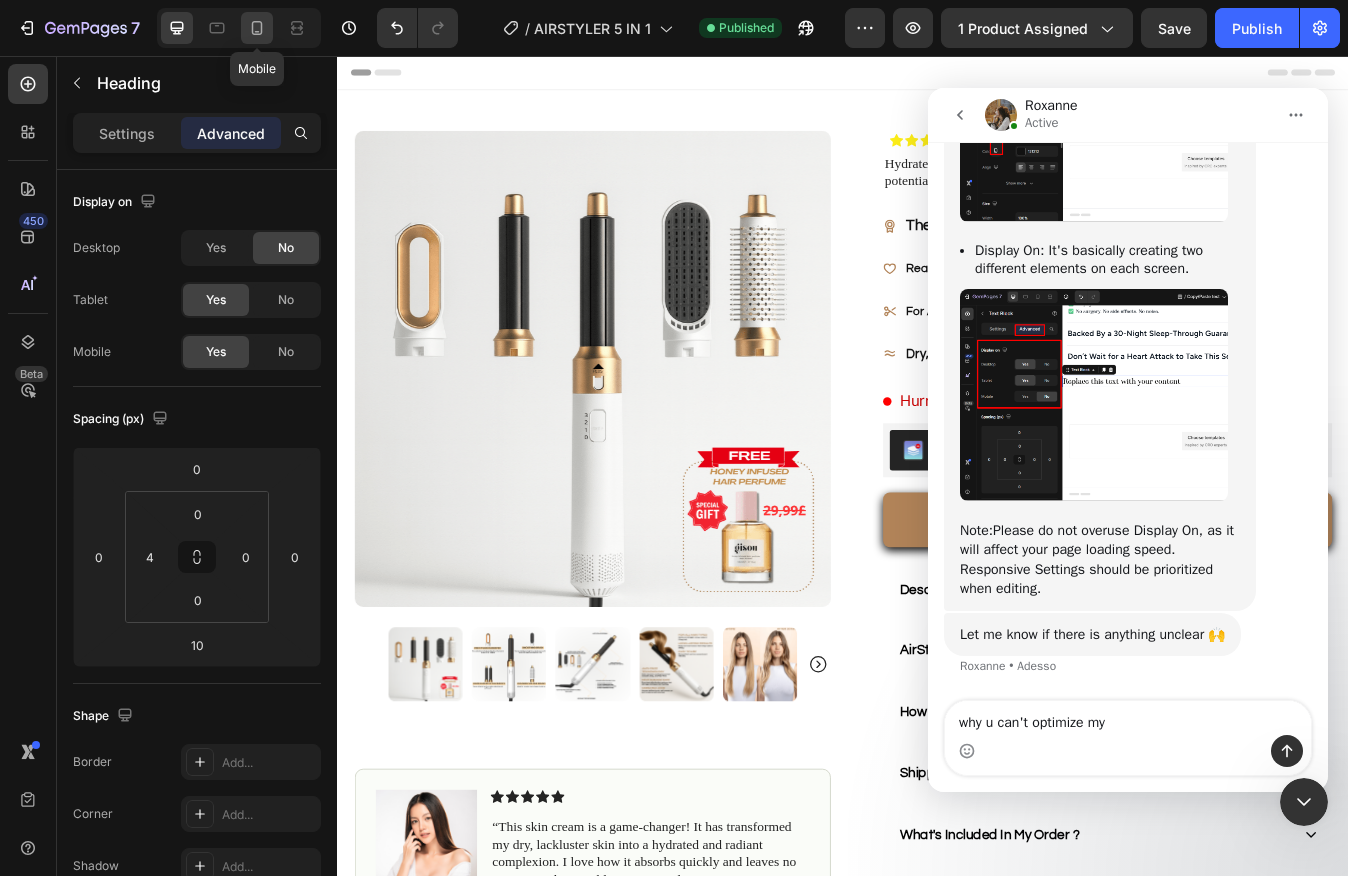 click 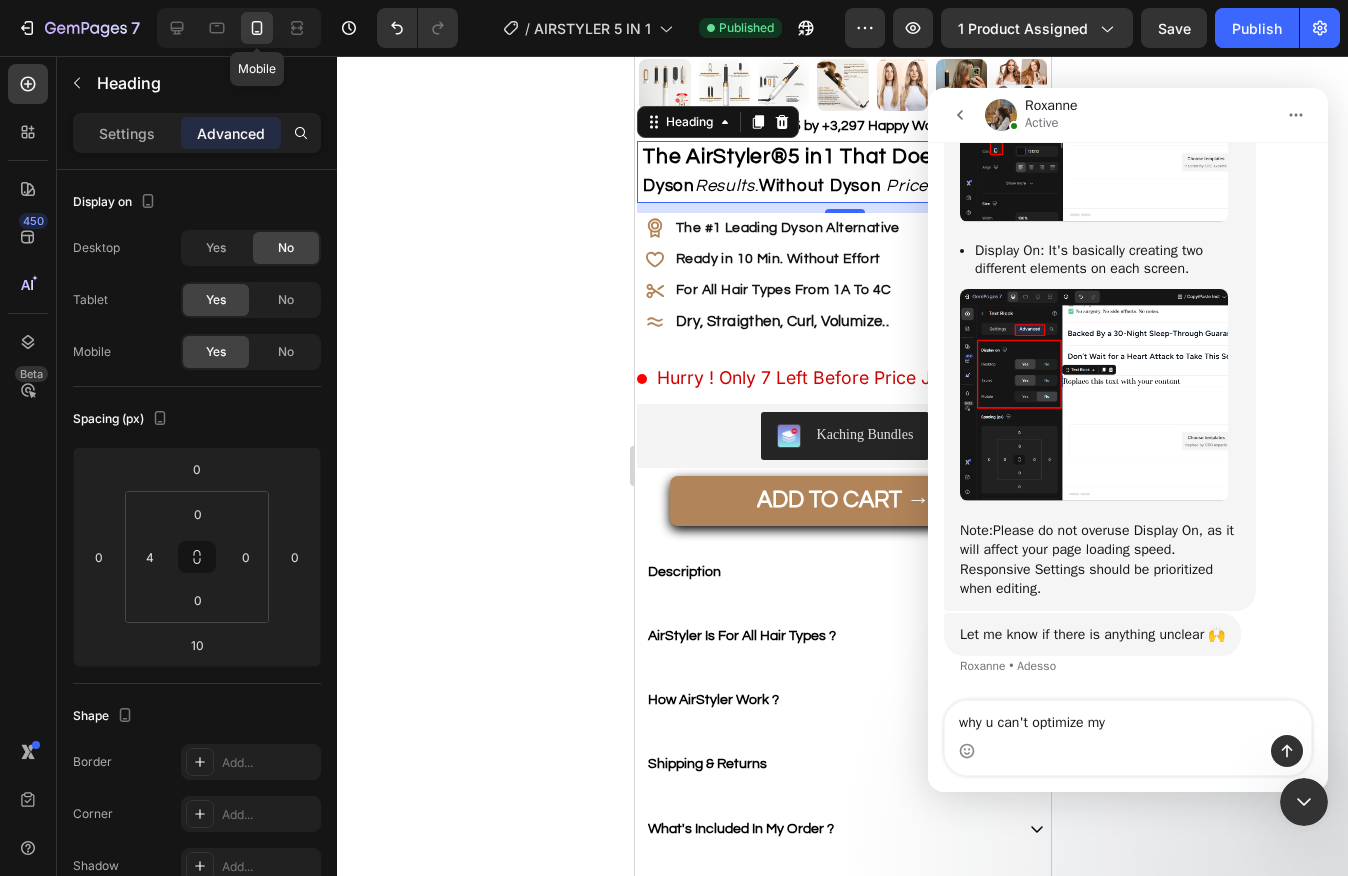 scroll, scrollTop: 474, scrollLeft: 0, axis: vertical 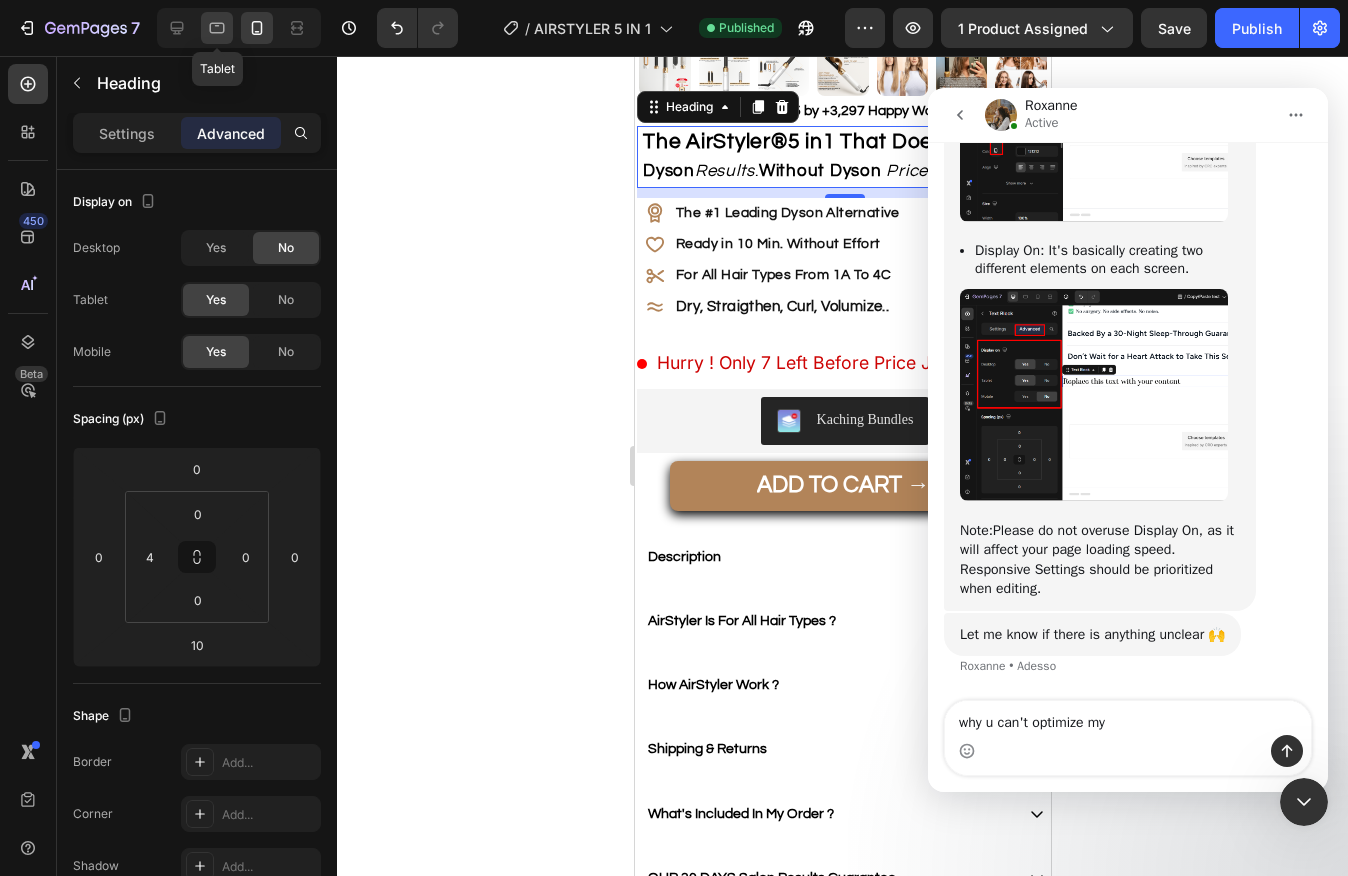 click 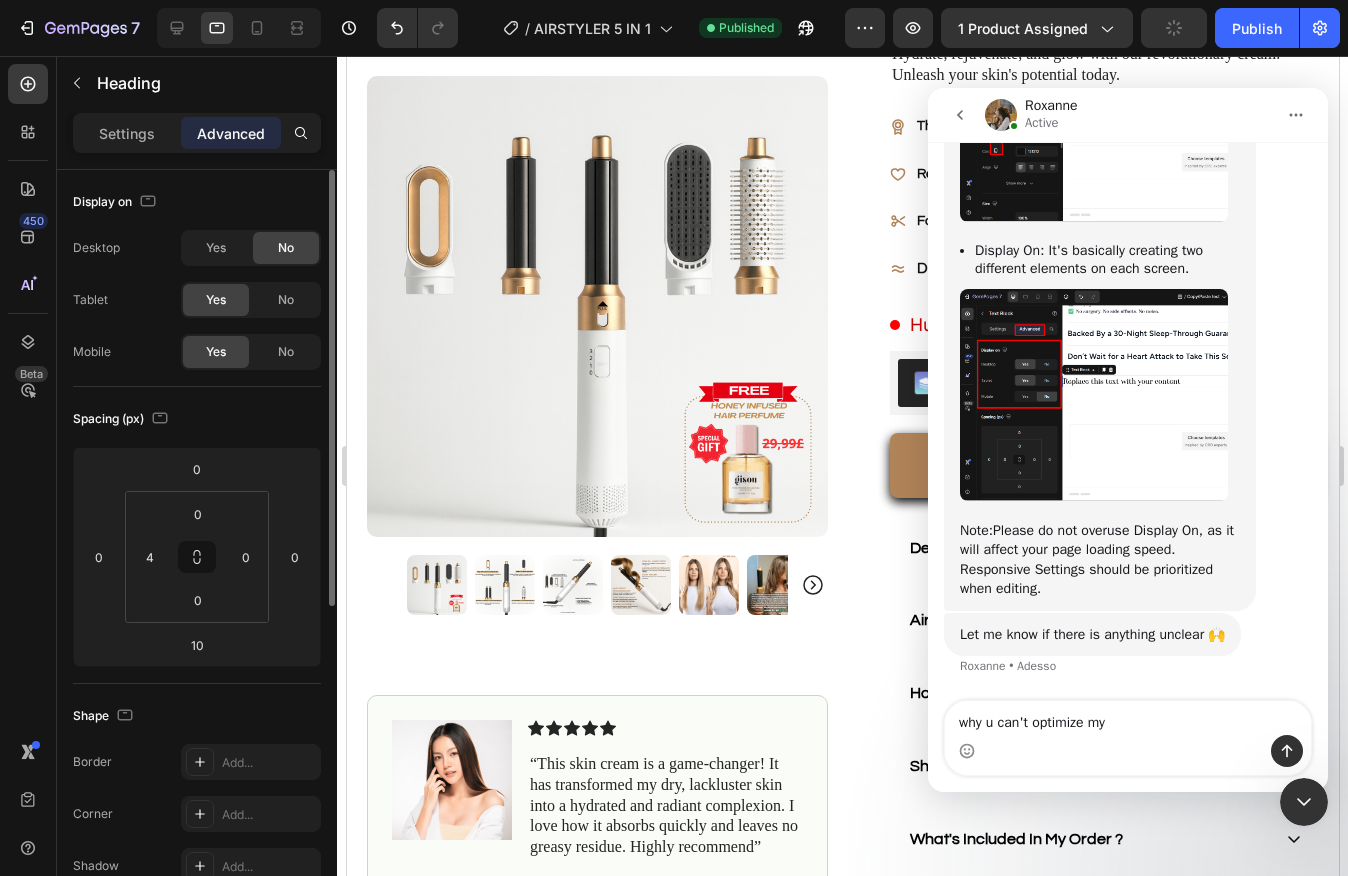 scroll, scrollTop: 46, scrollLeft: 0, axis: vertical 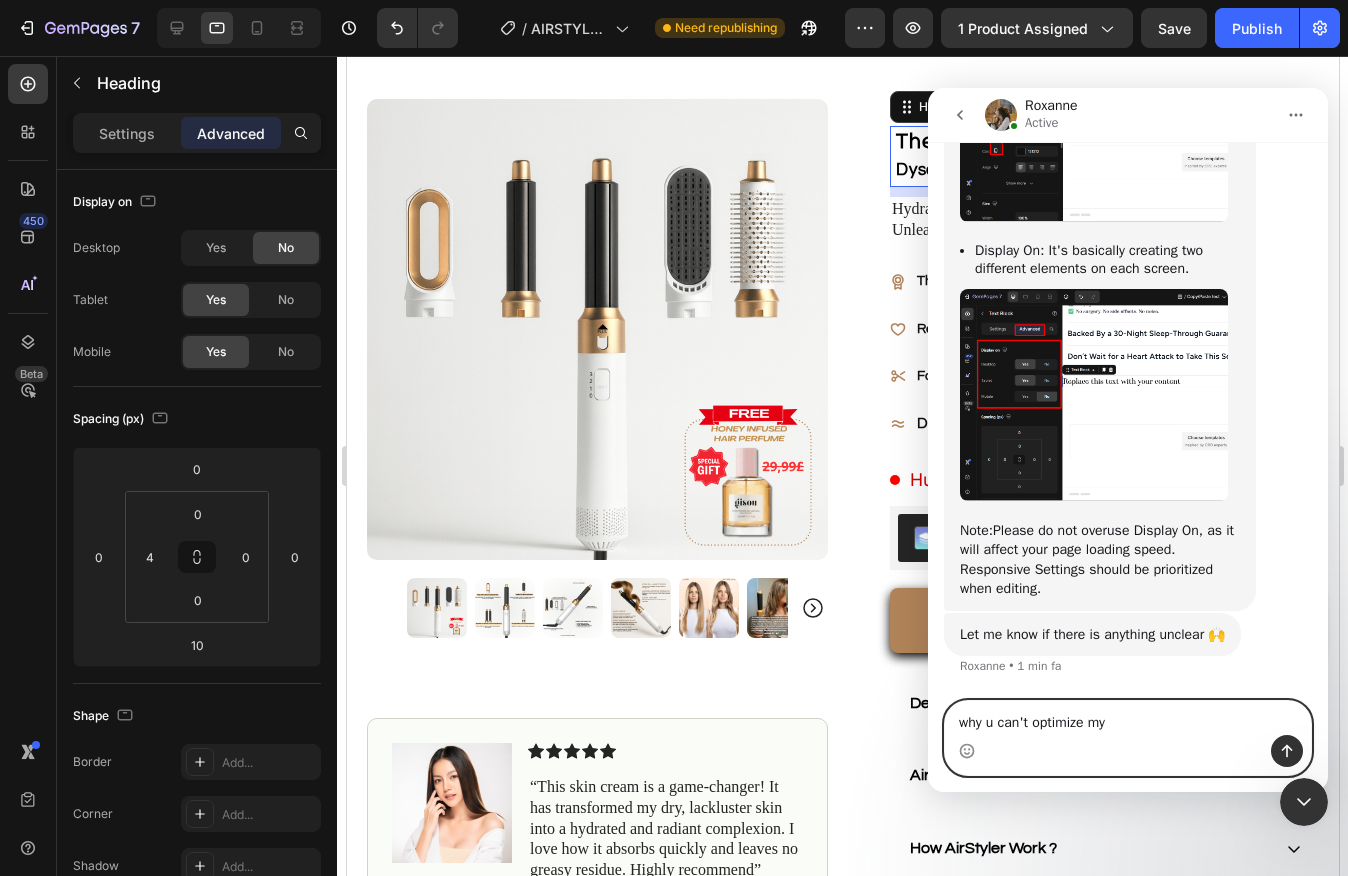 click on "why u can't optimize my" at bounding box center [1128, 718] 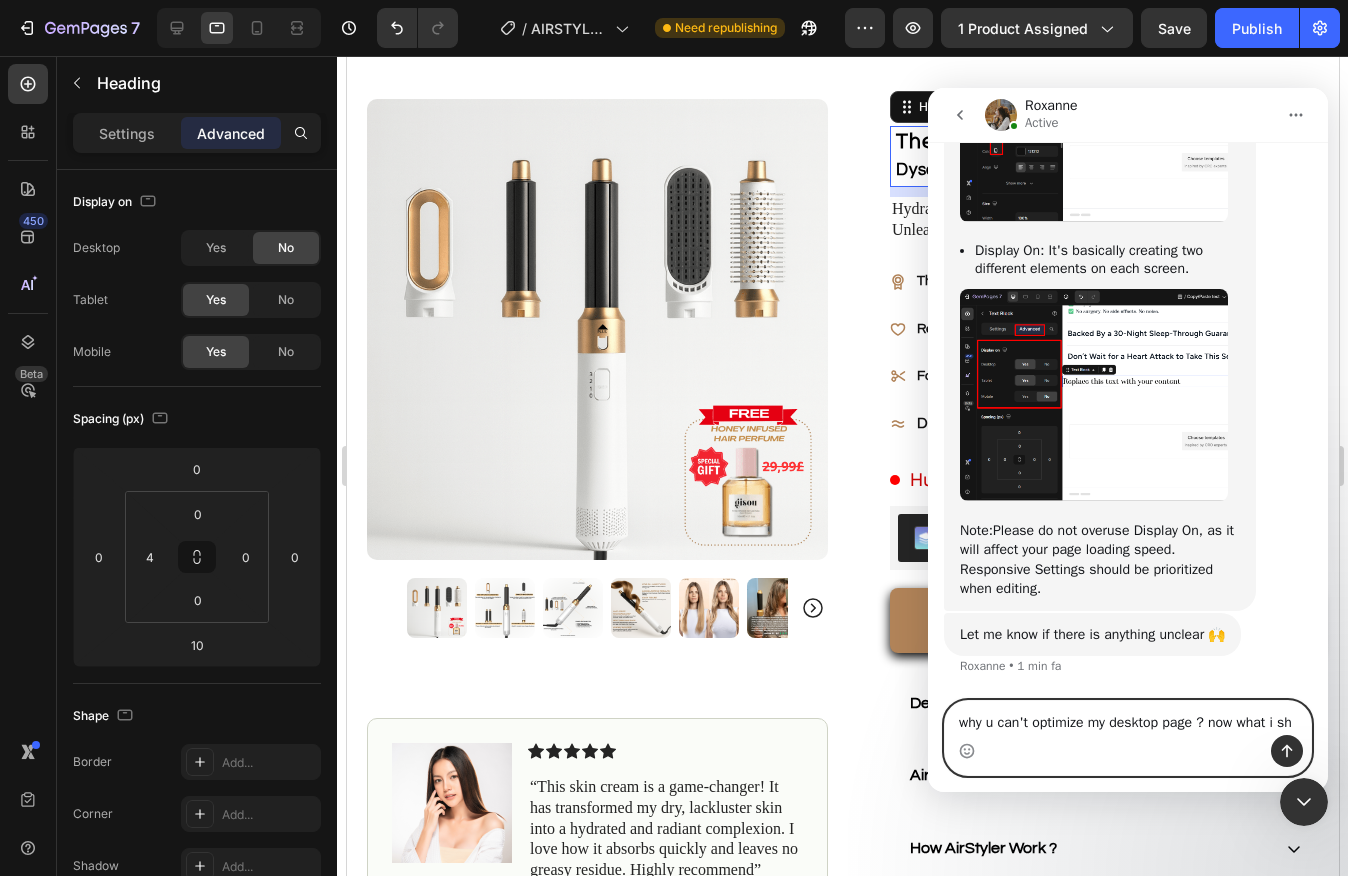 scroll, scrollTop: 2739, scrollLeft: 0, axis: vertical 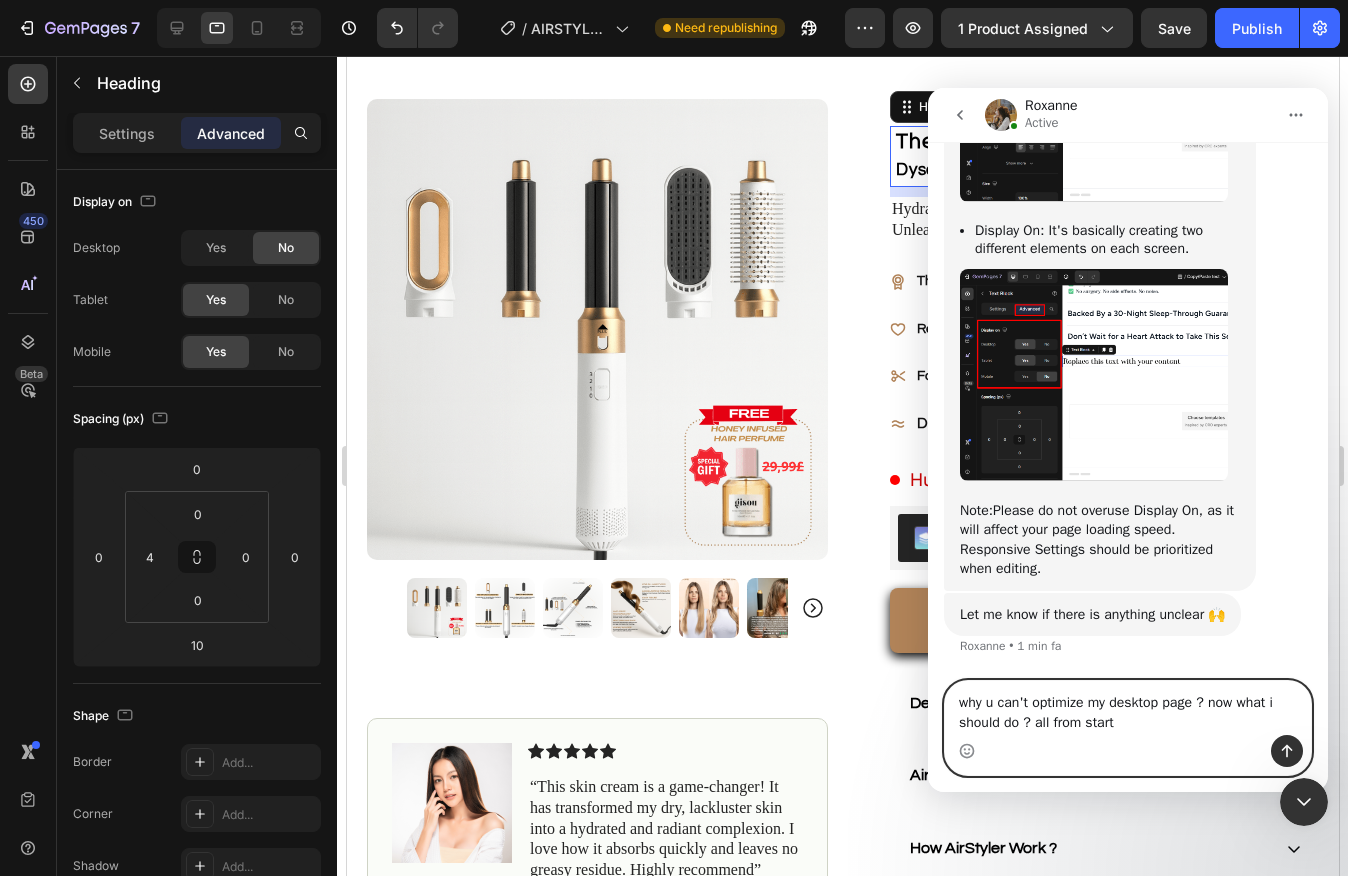 type on "why u can't optimize my desktop page ? now what i should do ? all from start ?" 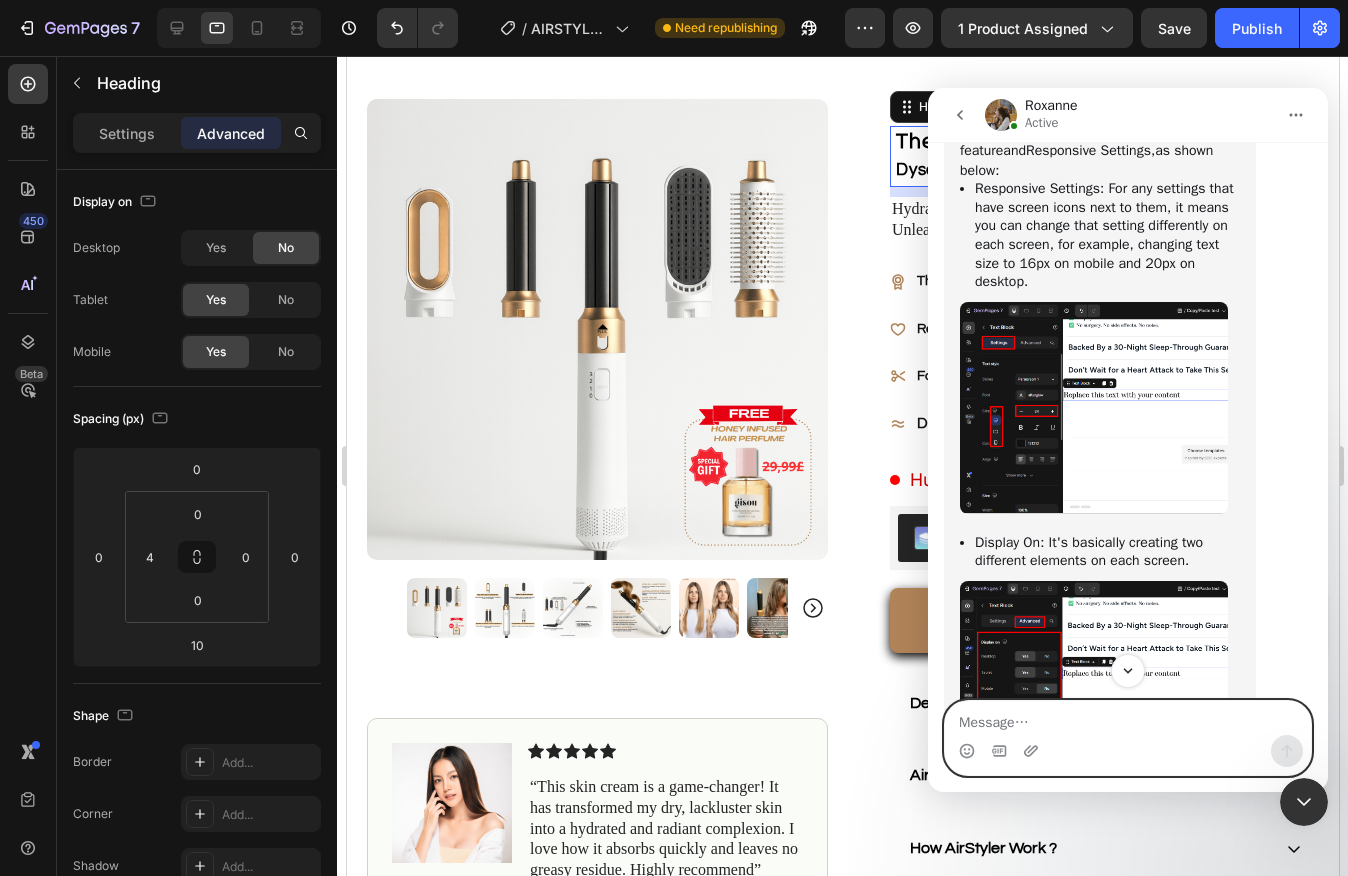 scroll, scrollTop: 2350, scrollLeft: 0, axis: vertical 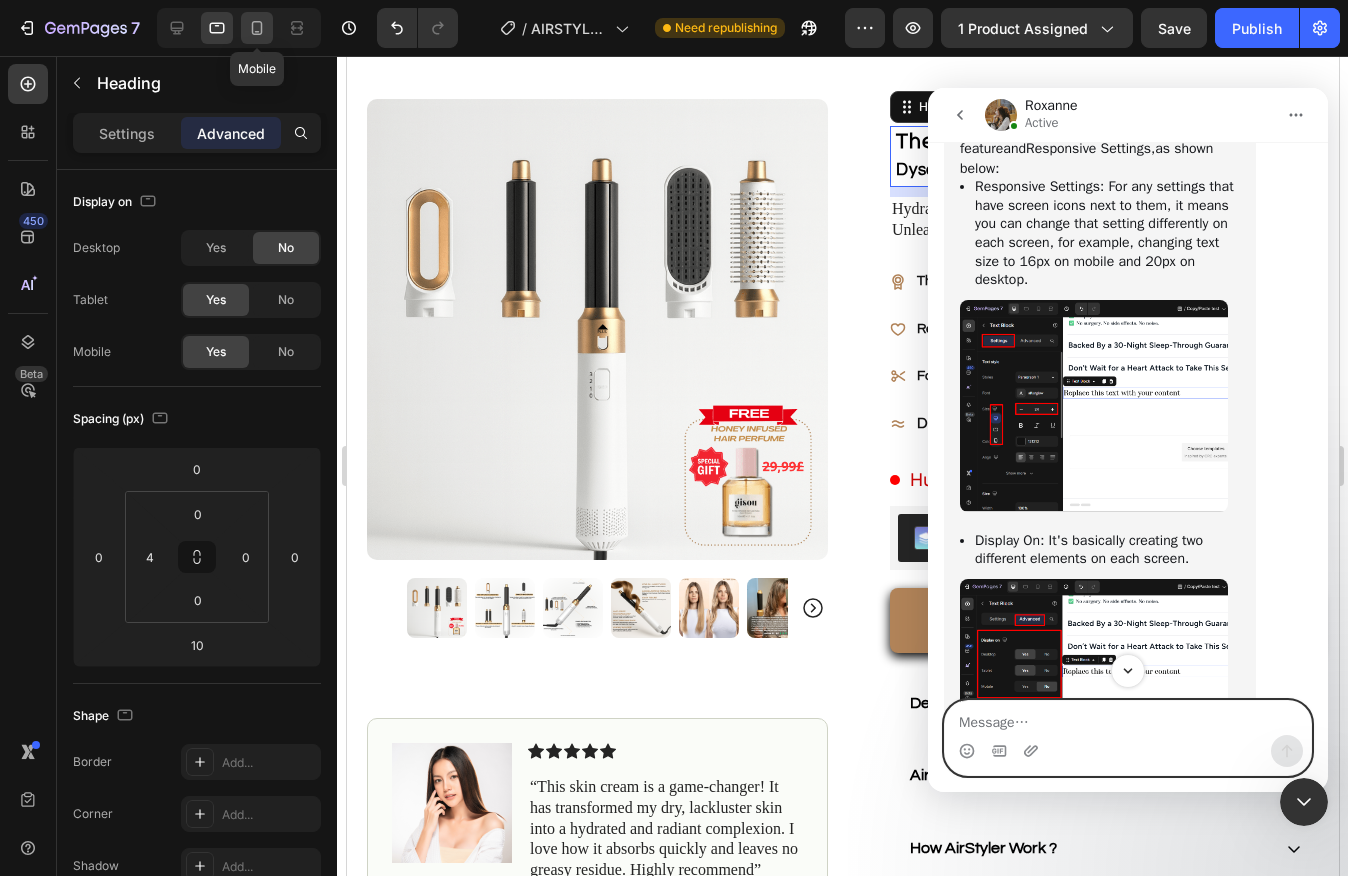 type 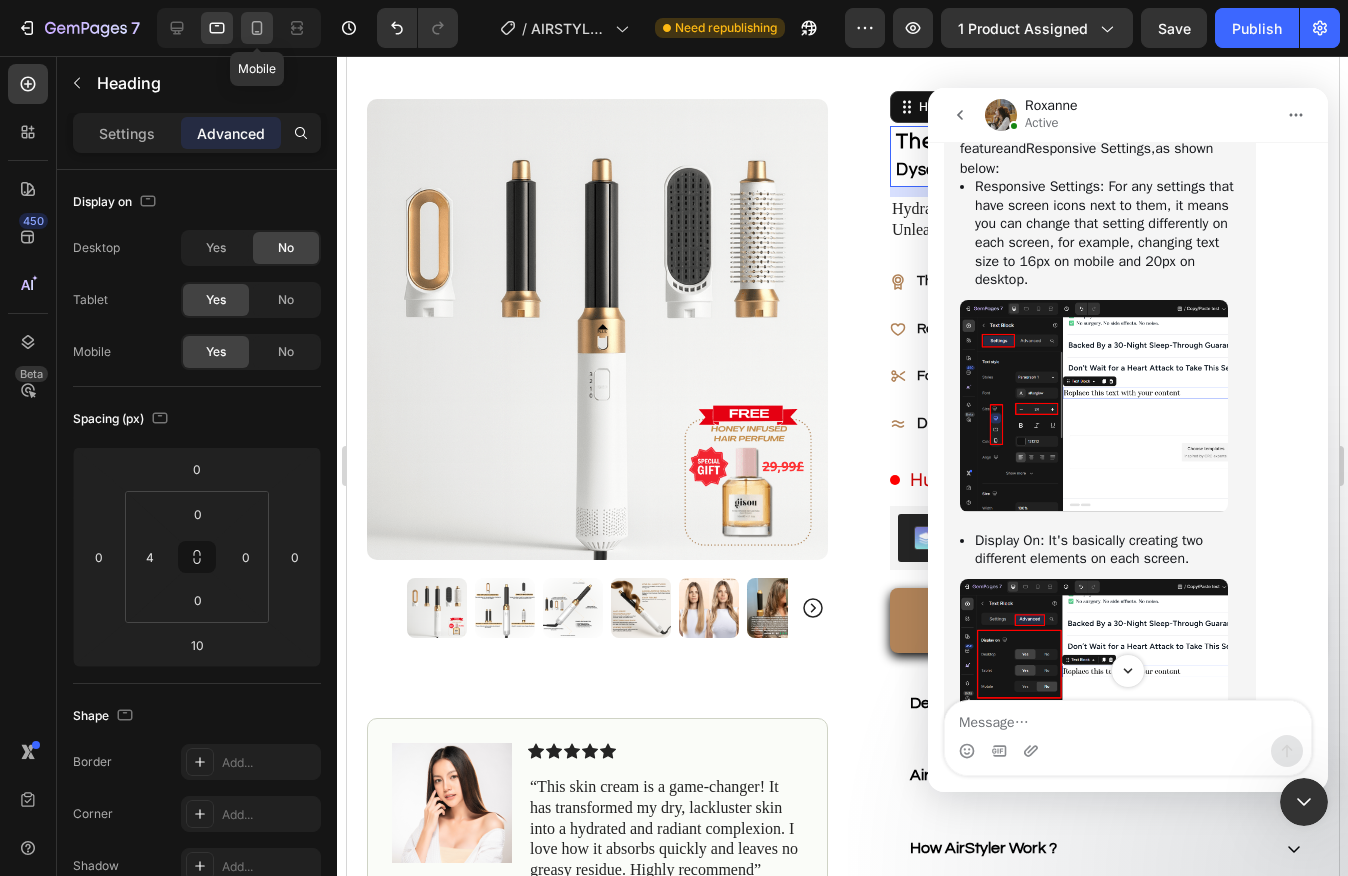 click 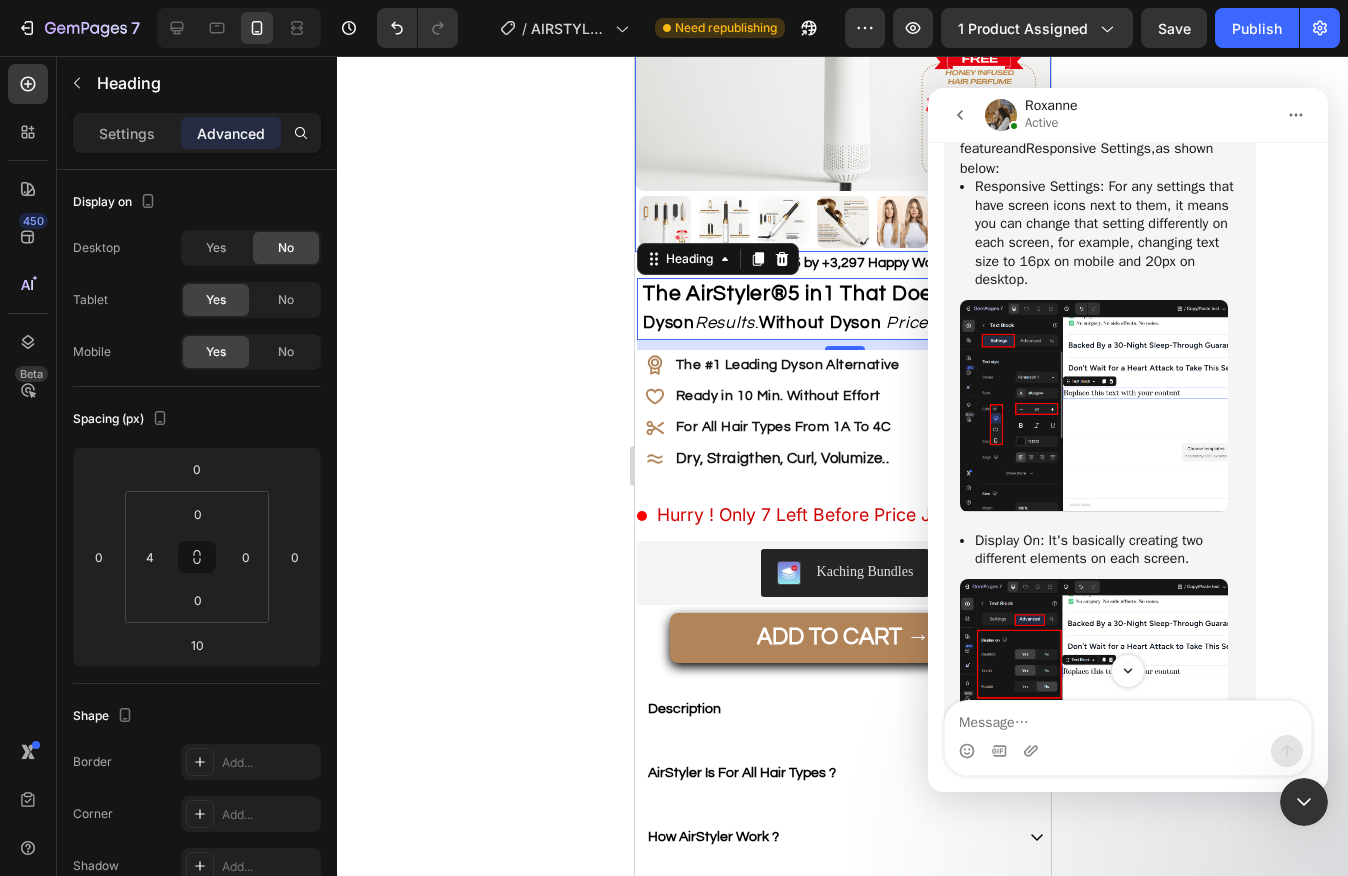 scroll, scrollTop: 314, scrollLeft: 0, axis: vertical 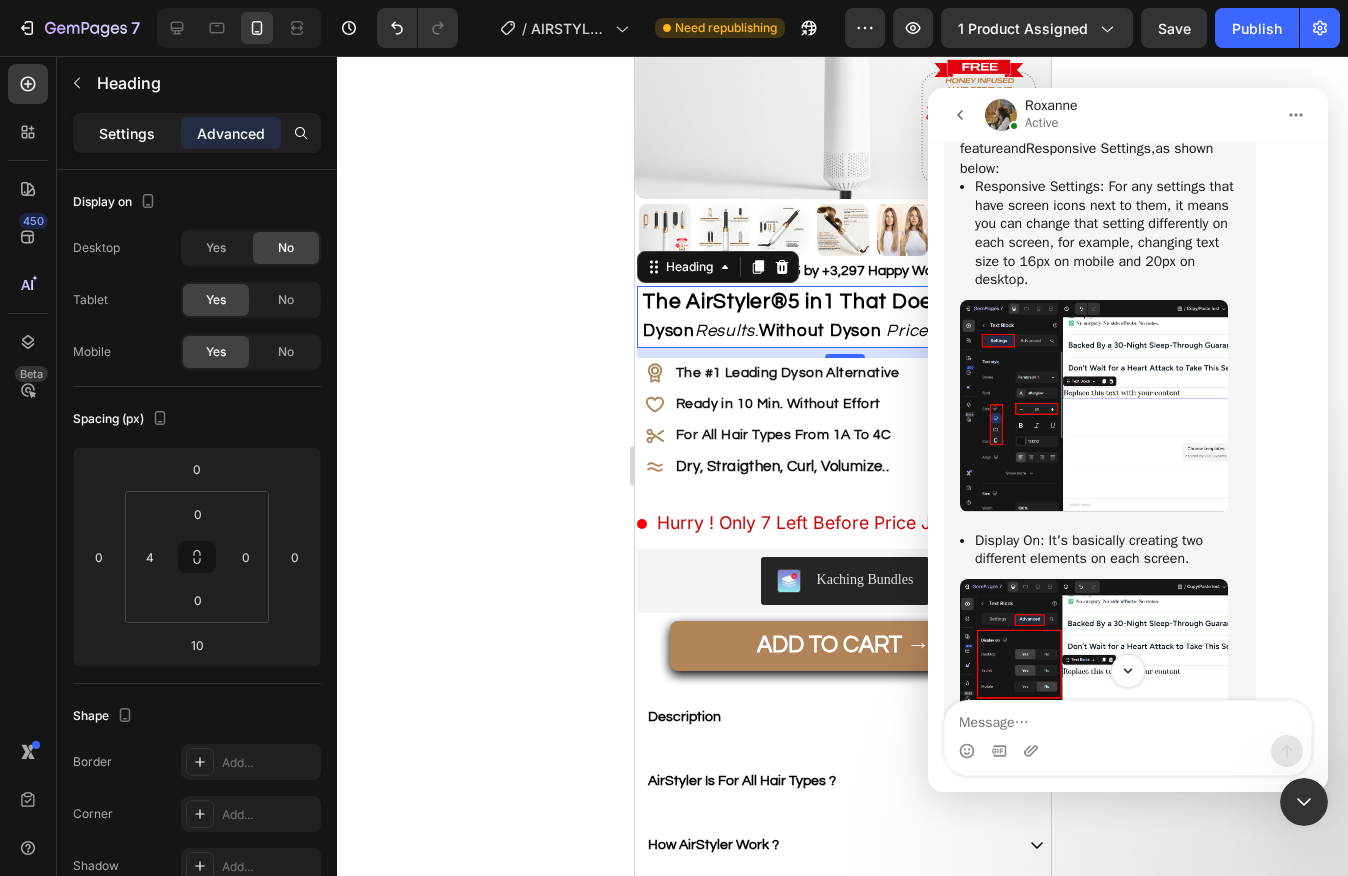 click on "Settings" 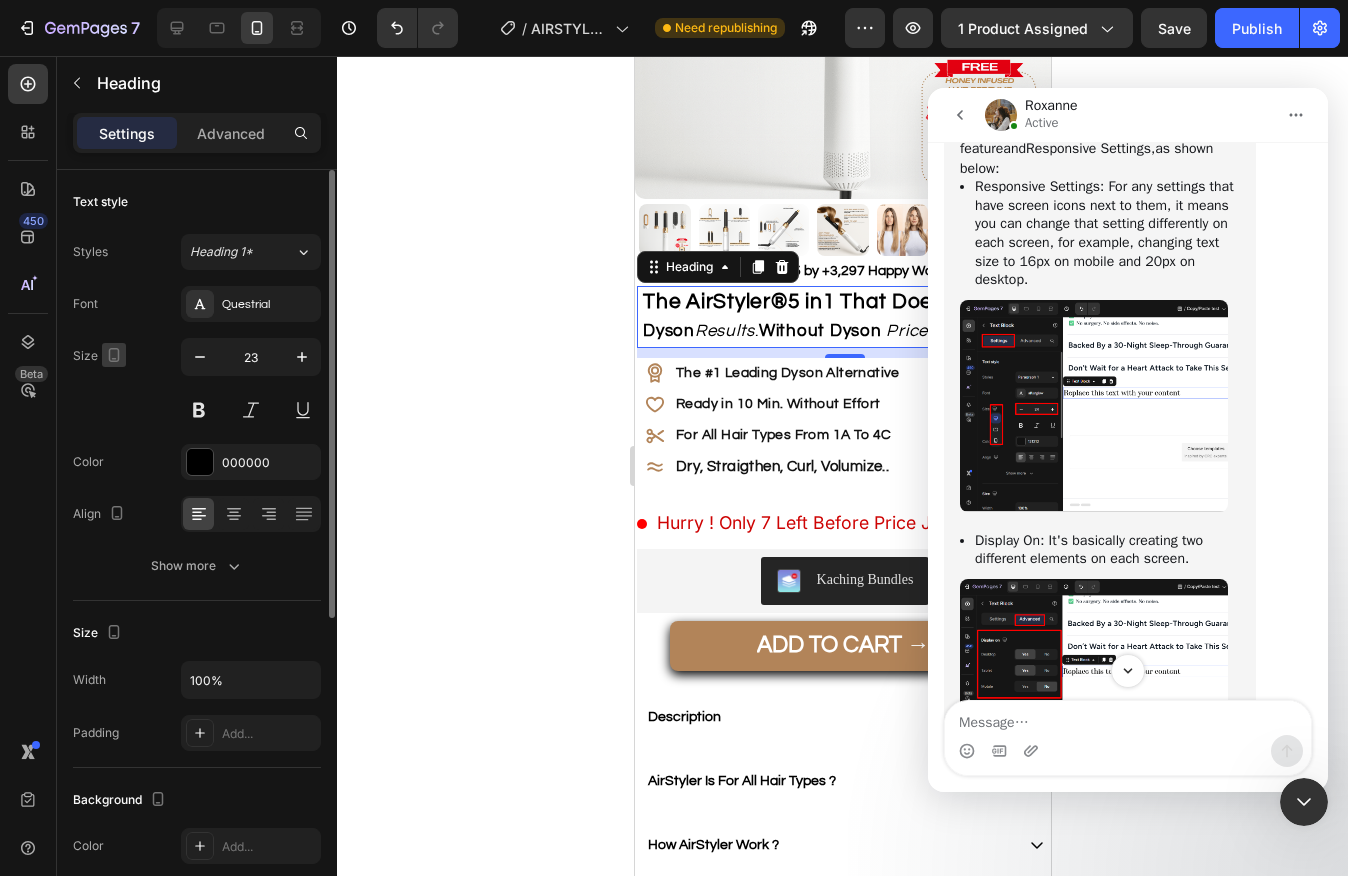 click 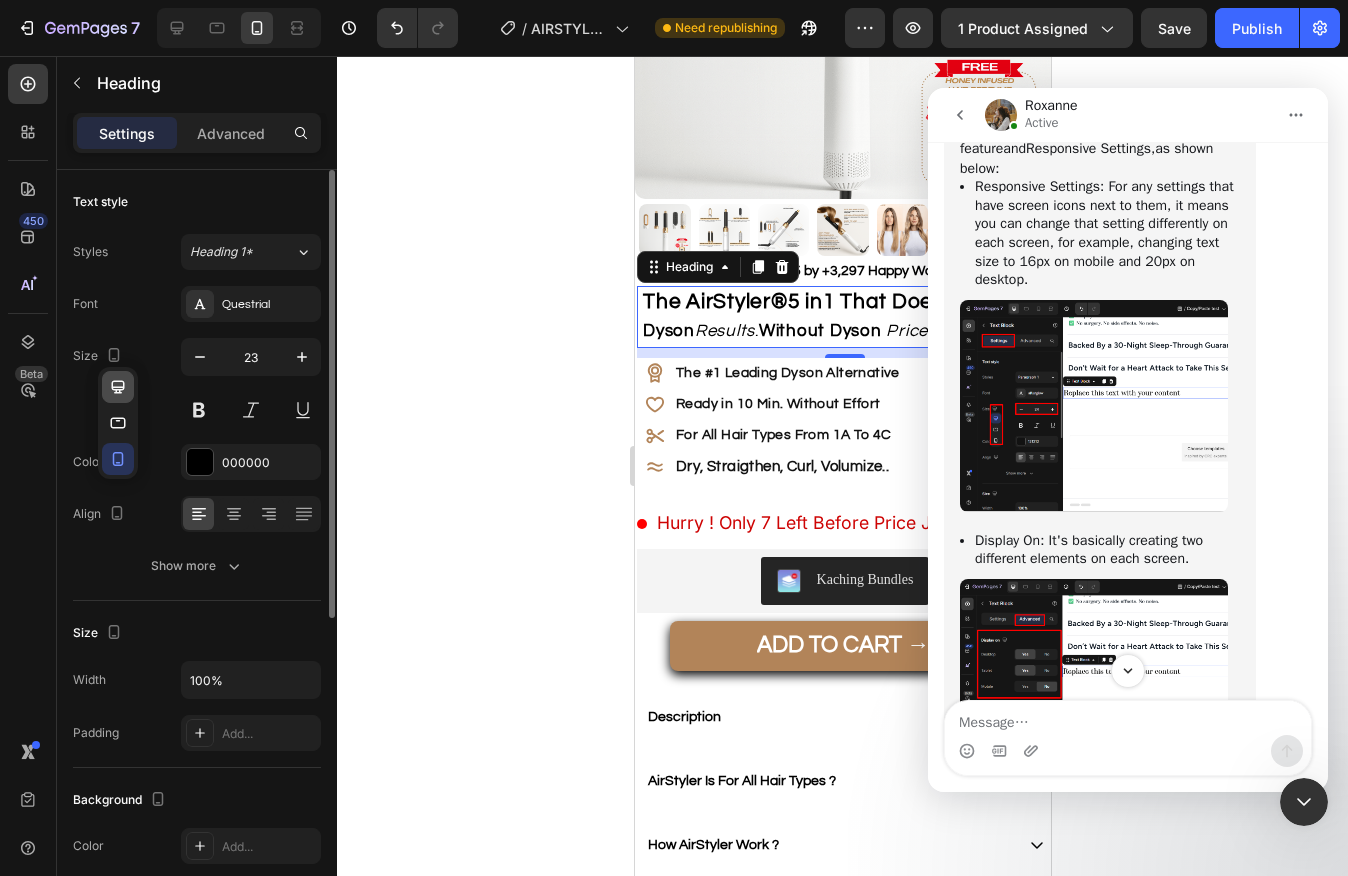 click 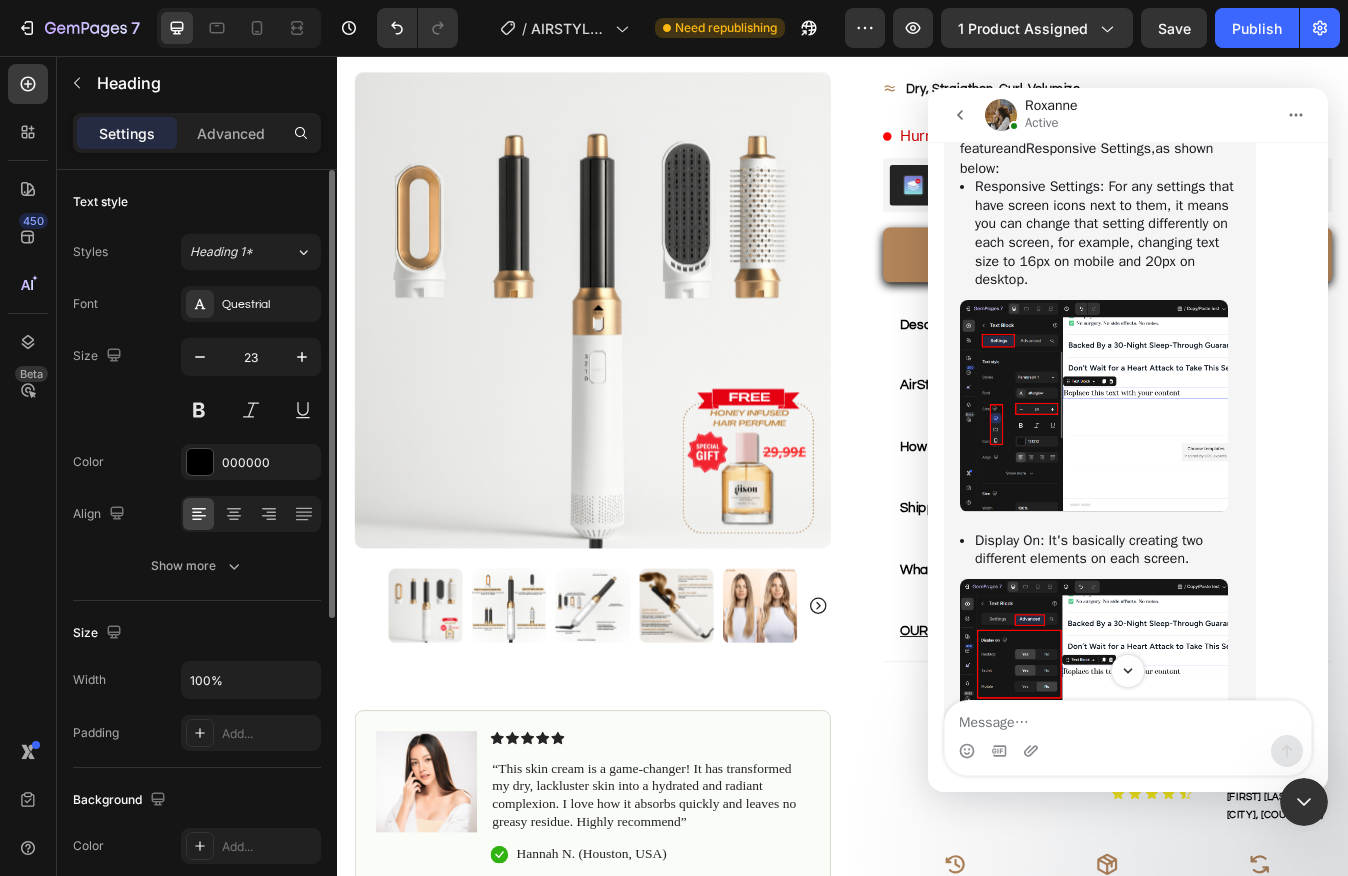 scroll, scrollTop: 244, scrollLeft: 0, axis: vertical 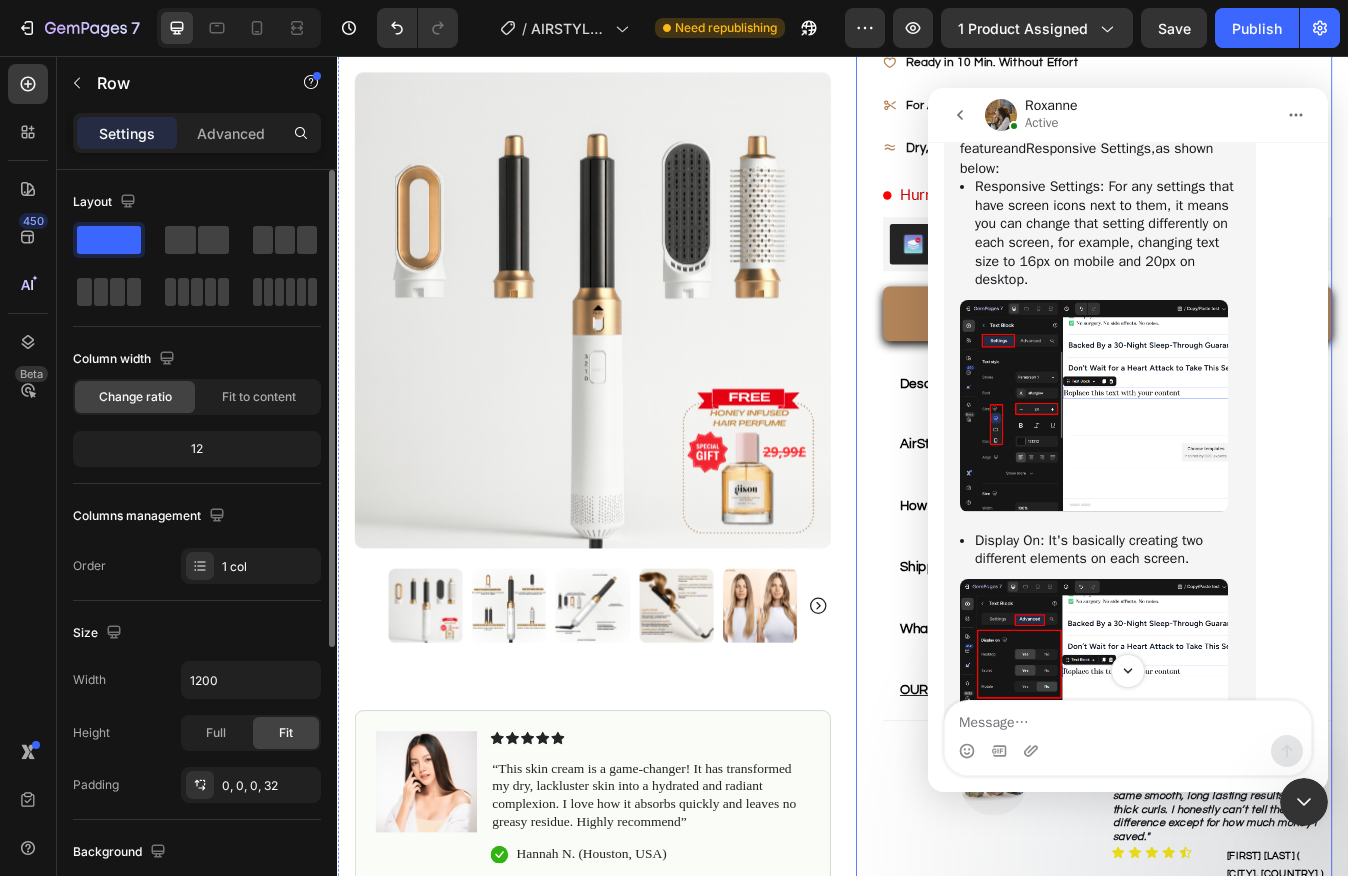 click on "Icon Icon Icon Icon
Icon Icon List Rated 4,8|5 by +3,297 Happy Womens Text Block Row The AirStyler ®  5 in1 That Does It All Dyson  Results .  Without Dyson   Price .  Heading   10 Hydrate, rejuvenate, and glow with our revolutionary cream. Unleash your skin's potential today. Text Block
The #1 Leading Dyson Alternative
Ready in 10 Min. Without Effort
For All Hair Types From 1A To 4C
Dry, Straigthen, Curl, Volumize.. Item List
Hurry ! Only 7 Left Before Price Jumps
Custom Code Kaching Bundles Kaching Bundles ADD TO CART → Add to Cart
Description
AirStyler Is For All Hair Types ?
How AirStyler Work ?
Shipping & Returns
What's Included In My Order ?
OUR 30 DAYS Salon Results Guarantee  Accordion Image Text Block Icon Icon Icon Icon Icon Icon List [FIRST] [LAST] . ( [CITY], [COUNTRY] )  Text Block Row Row" at bounding box center [1234, 652] 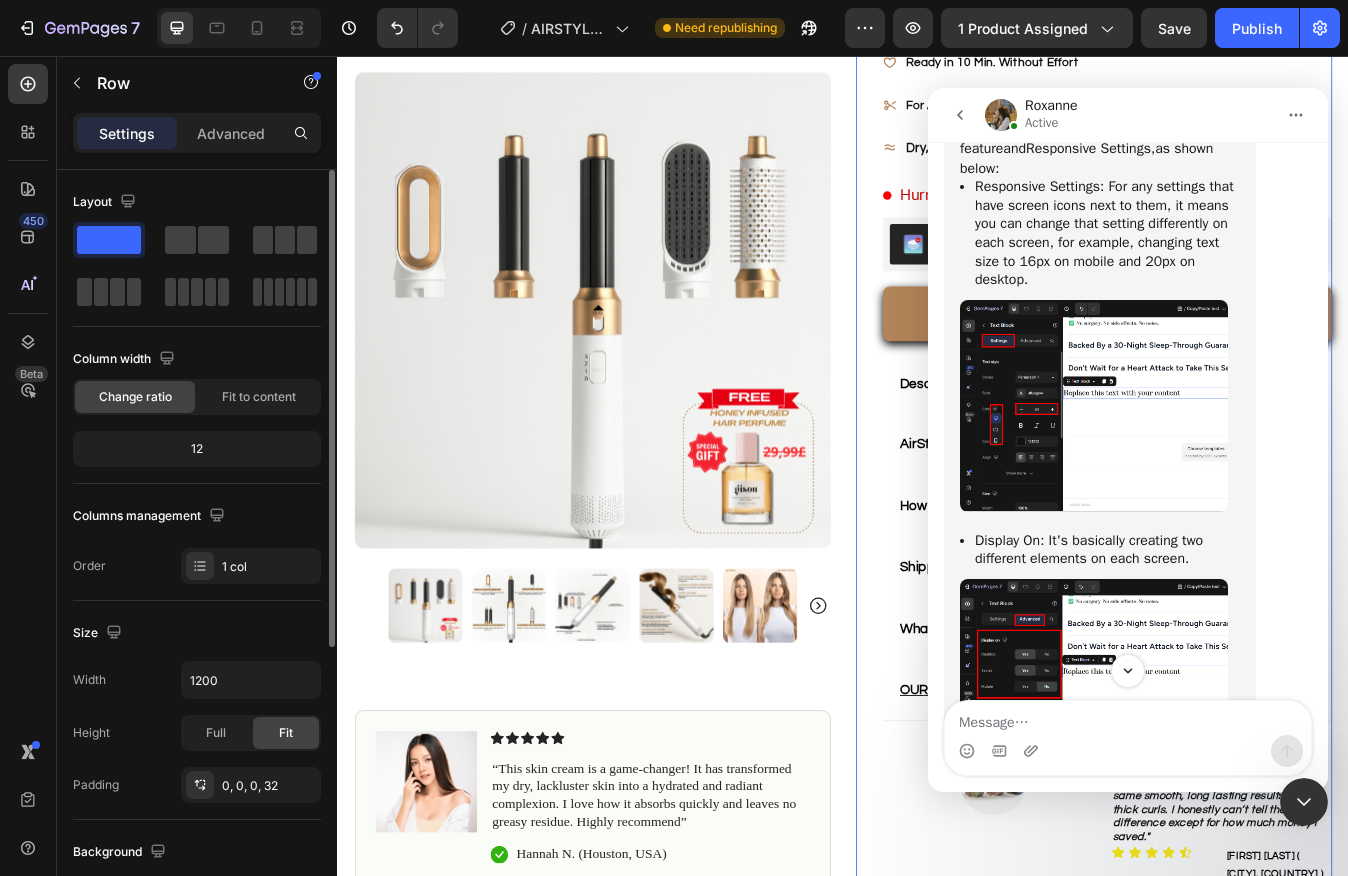 click 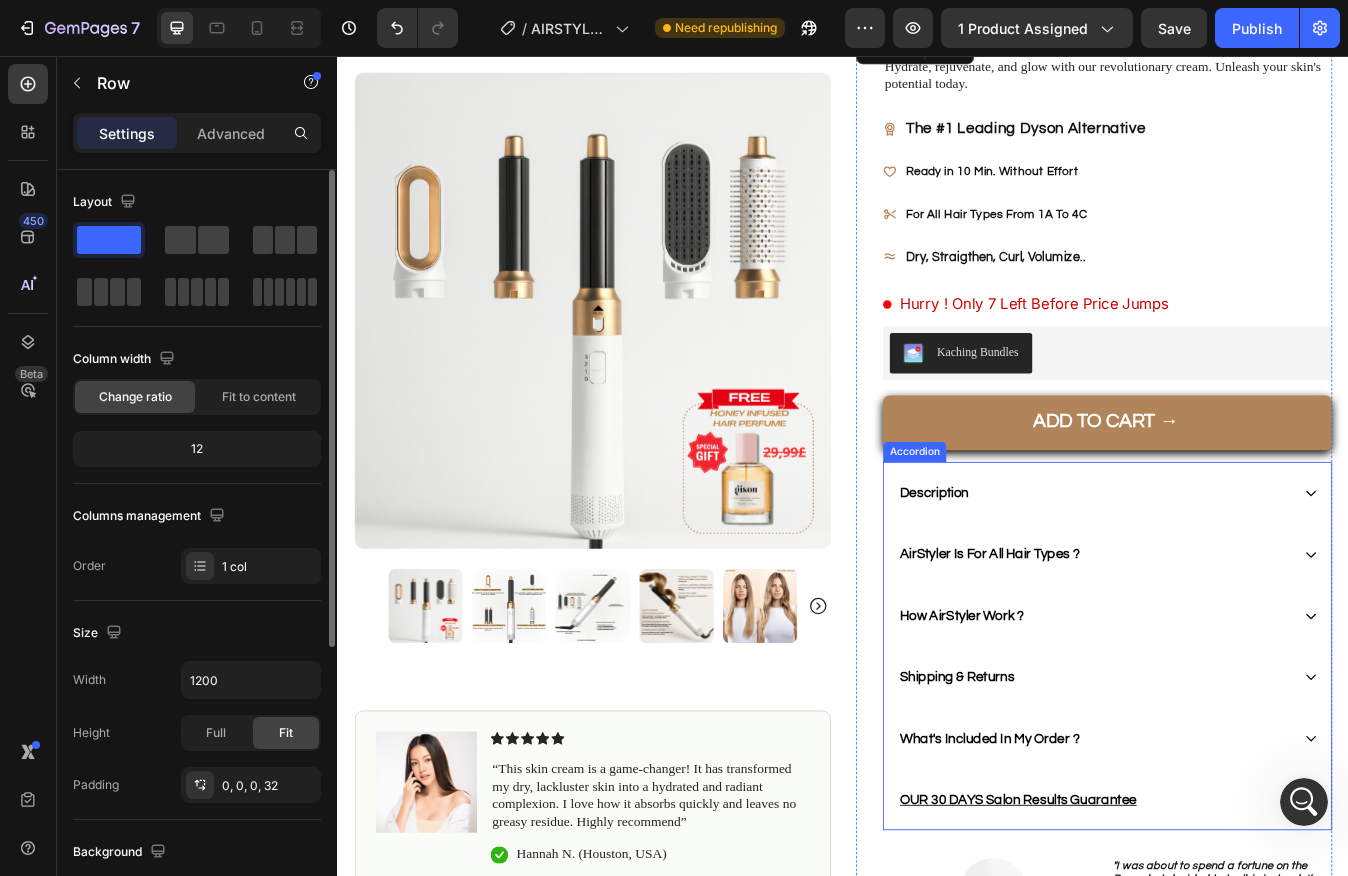 scroll, scrollTop: 0, scrollLeft: 0, axis: both 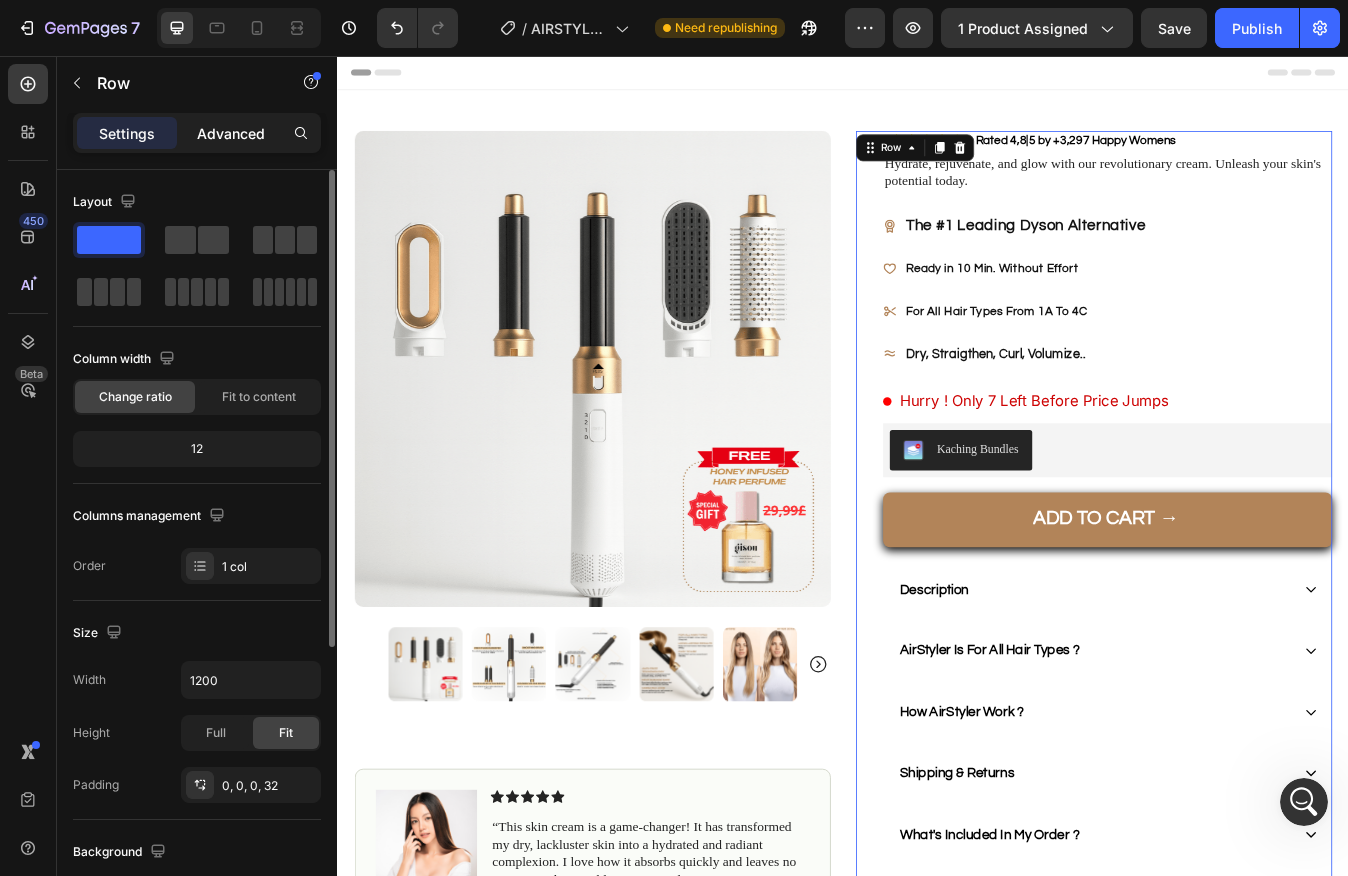 click on "Advanced" at bounding box center [231, 133] 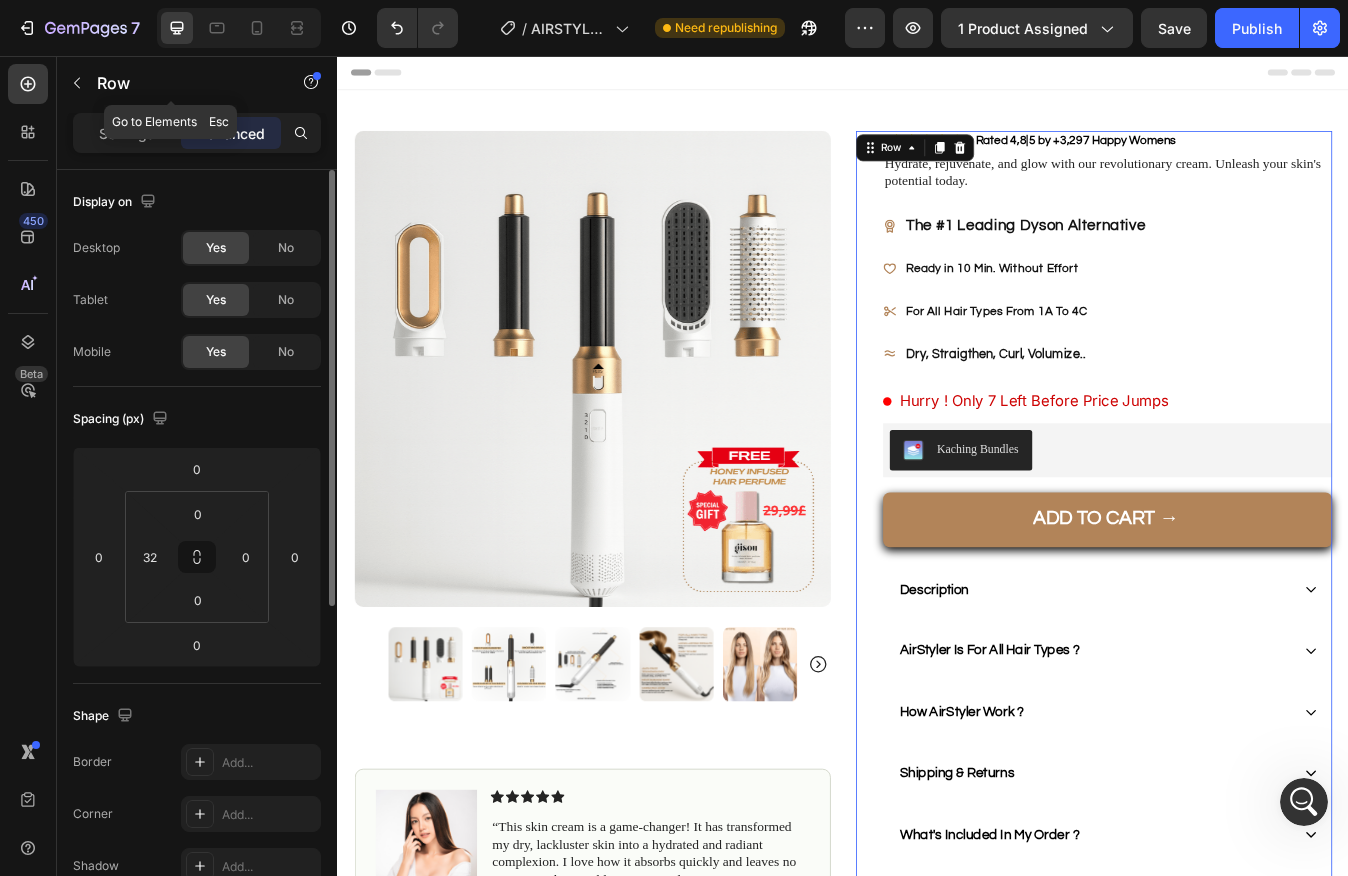 click on "Row" at bounding box center [182, 83] 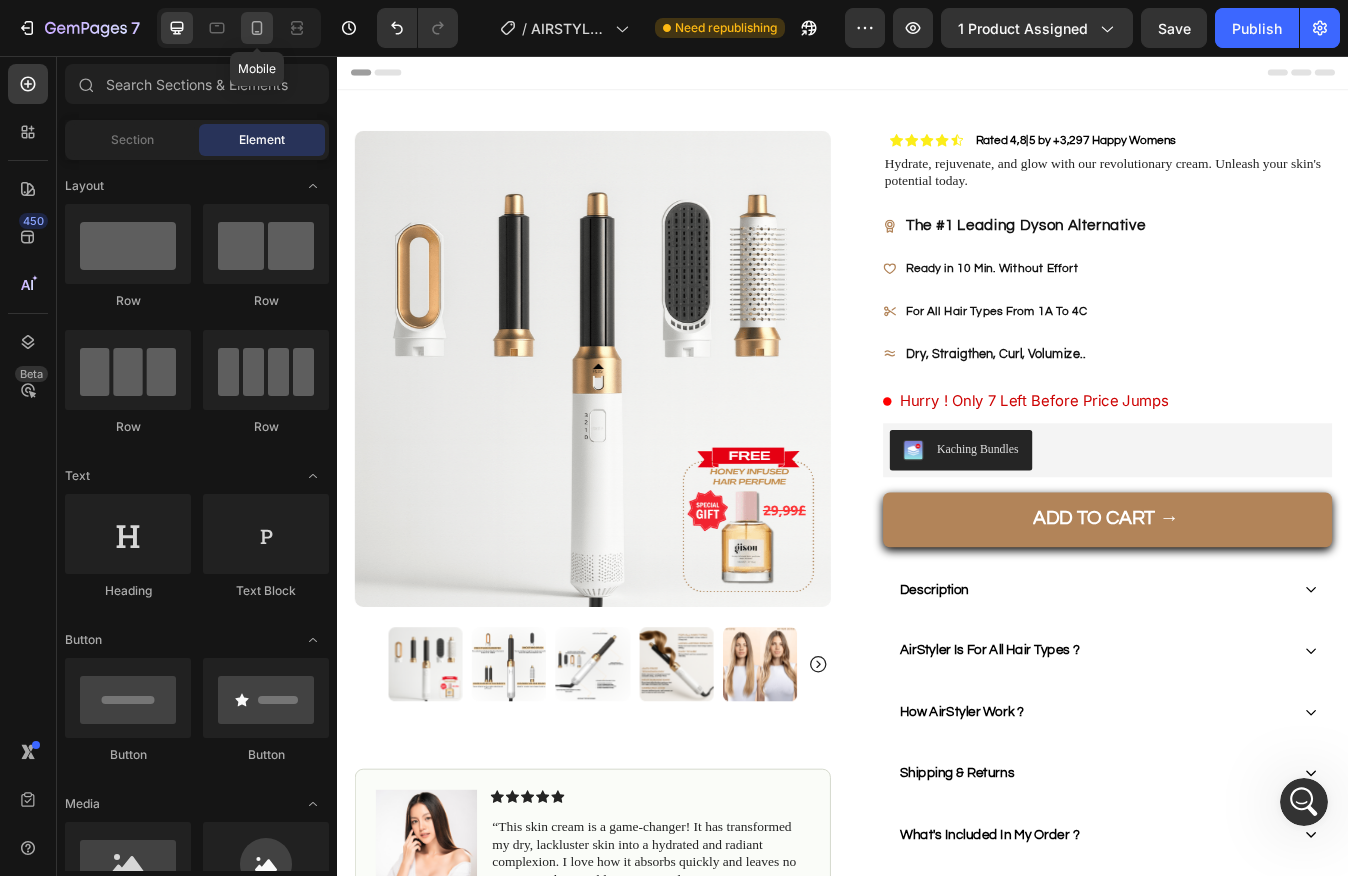 click 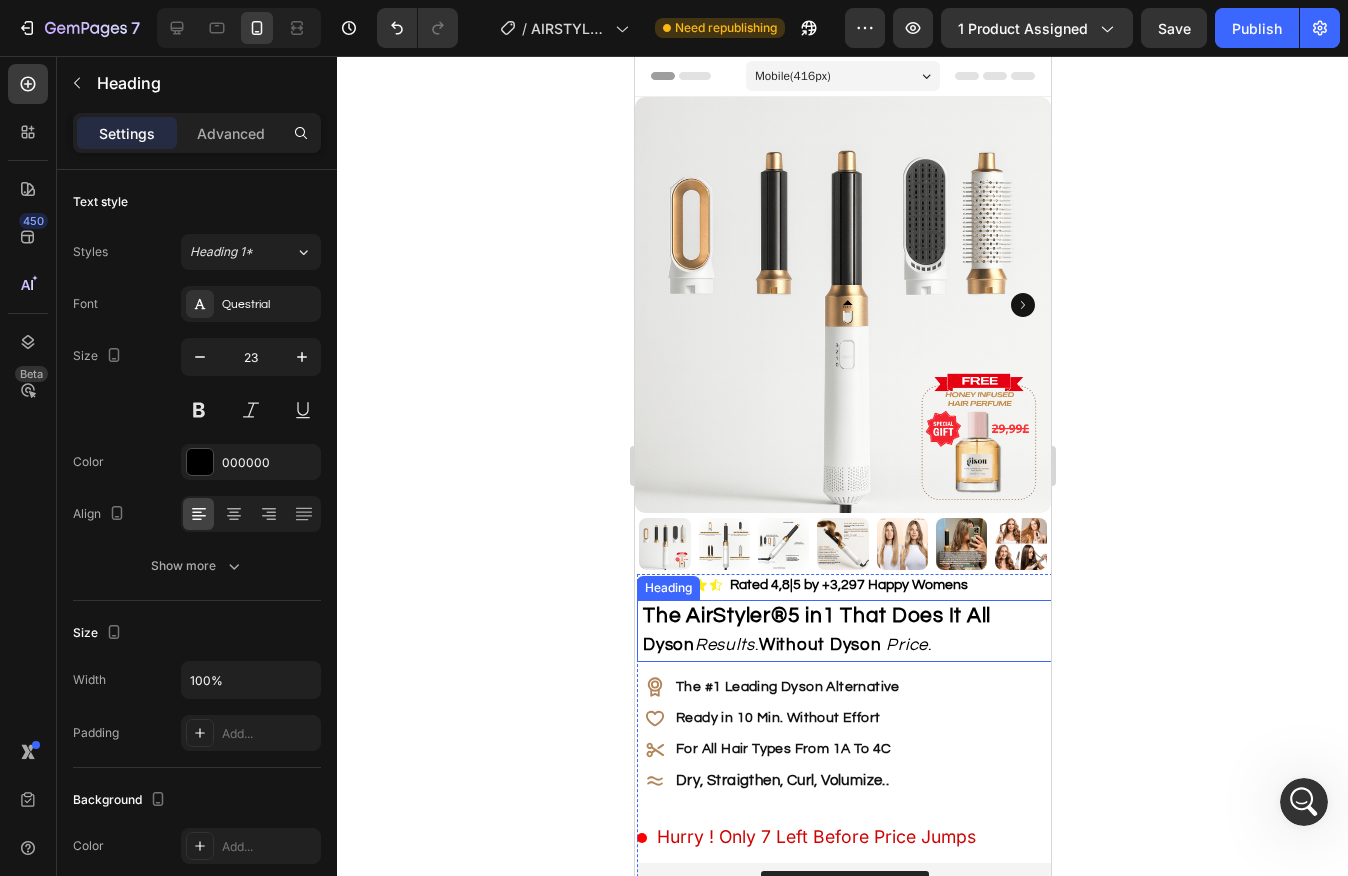 click on "5 in1 That Does It All" at bounding box center (889, 615) 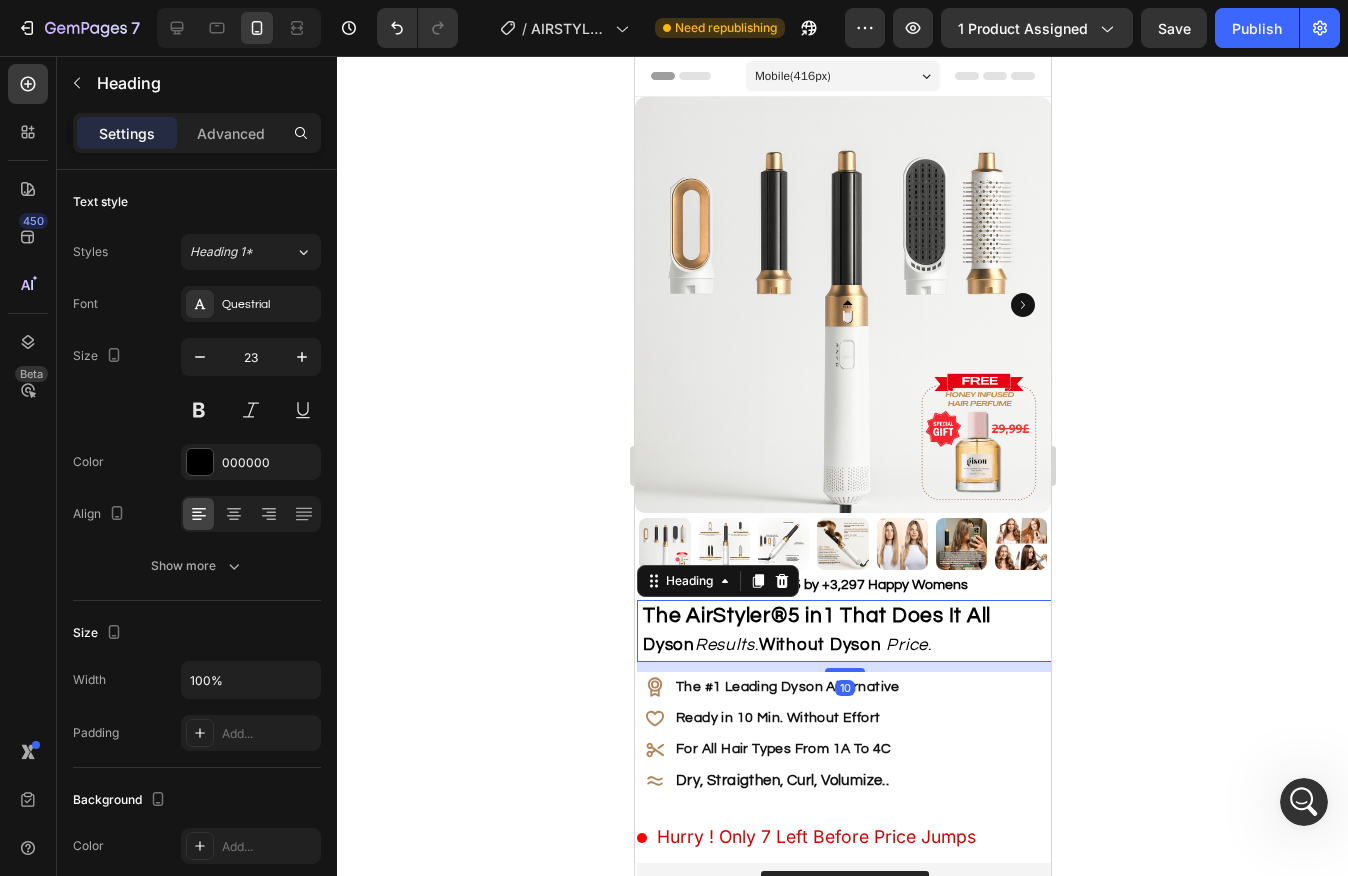 click on "Settings Advanced" at bounding box center [197, 133] 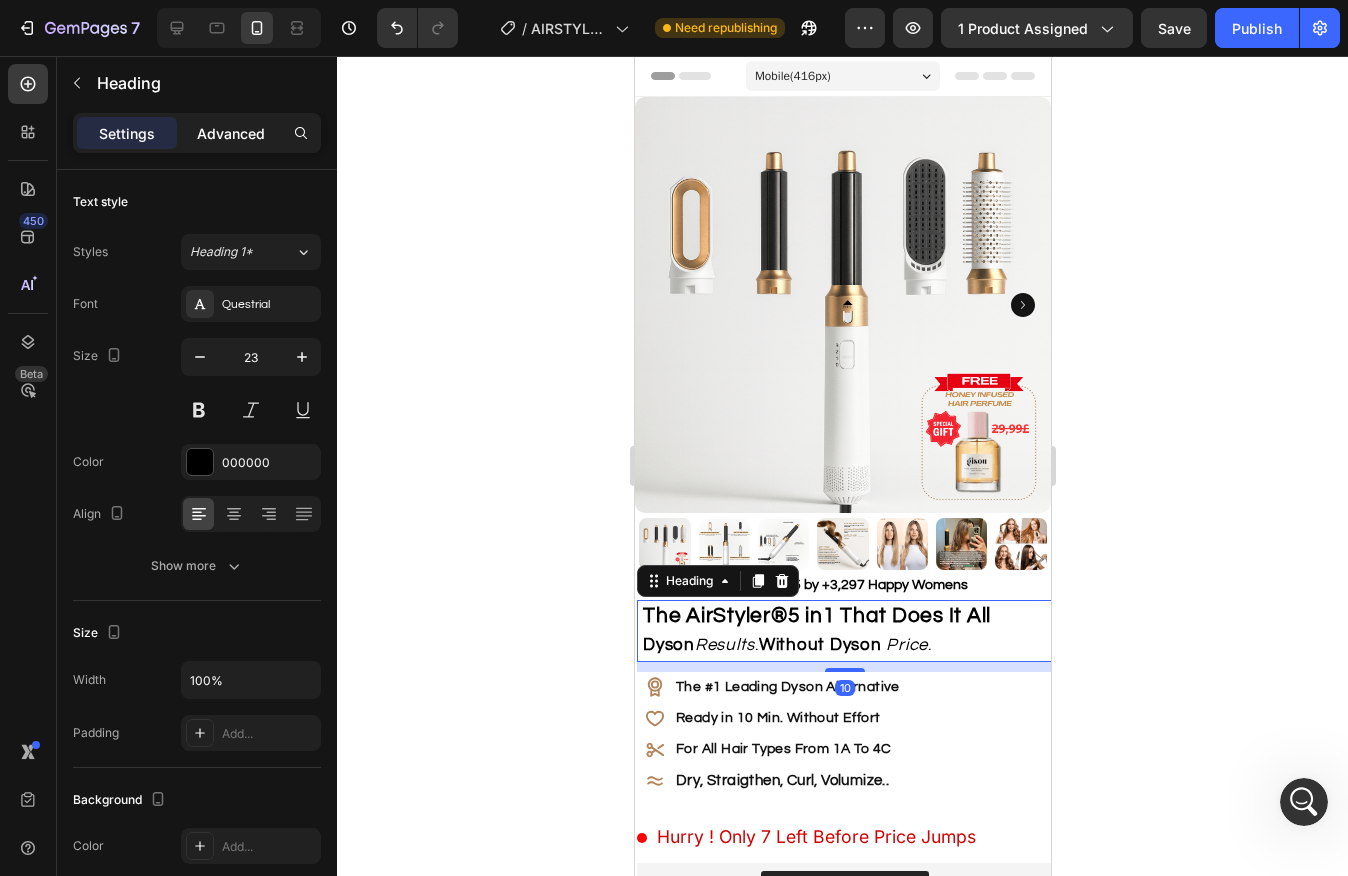 click on "Advanced" at bounding box center (231, 133) 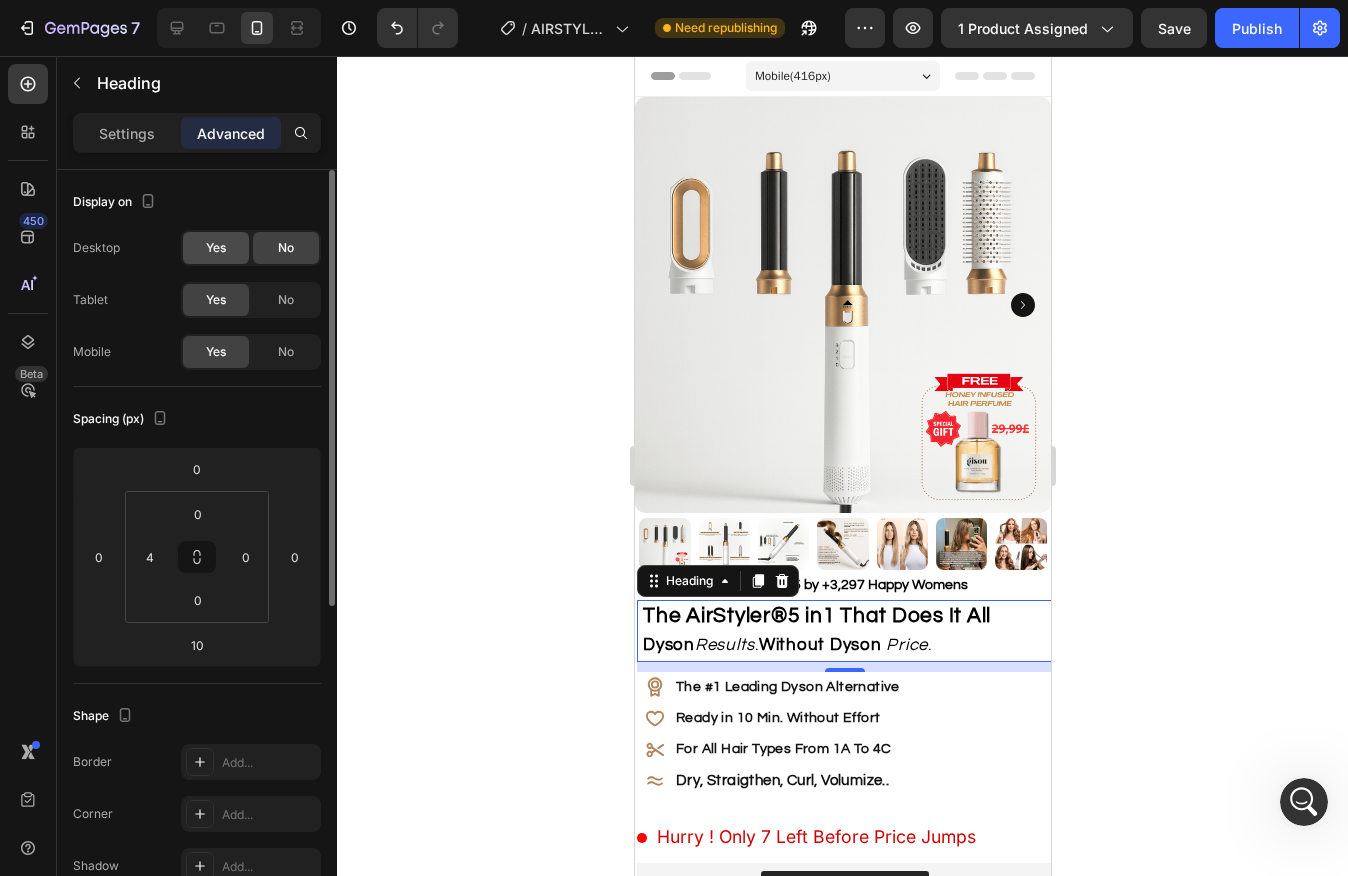 click on "Yes" 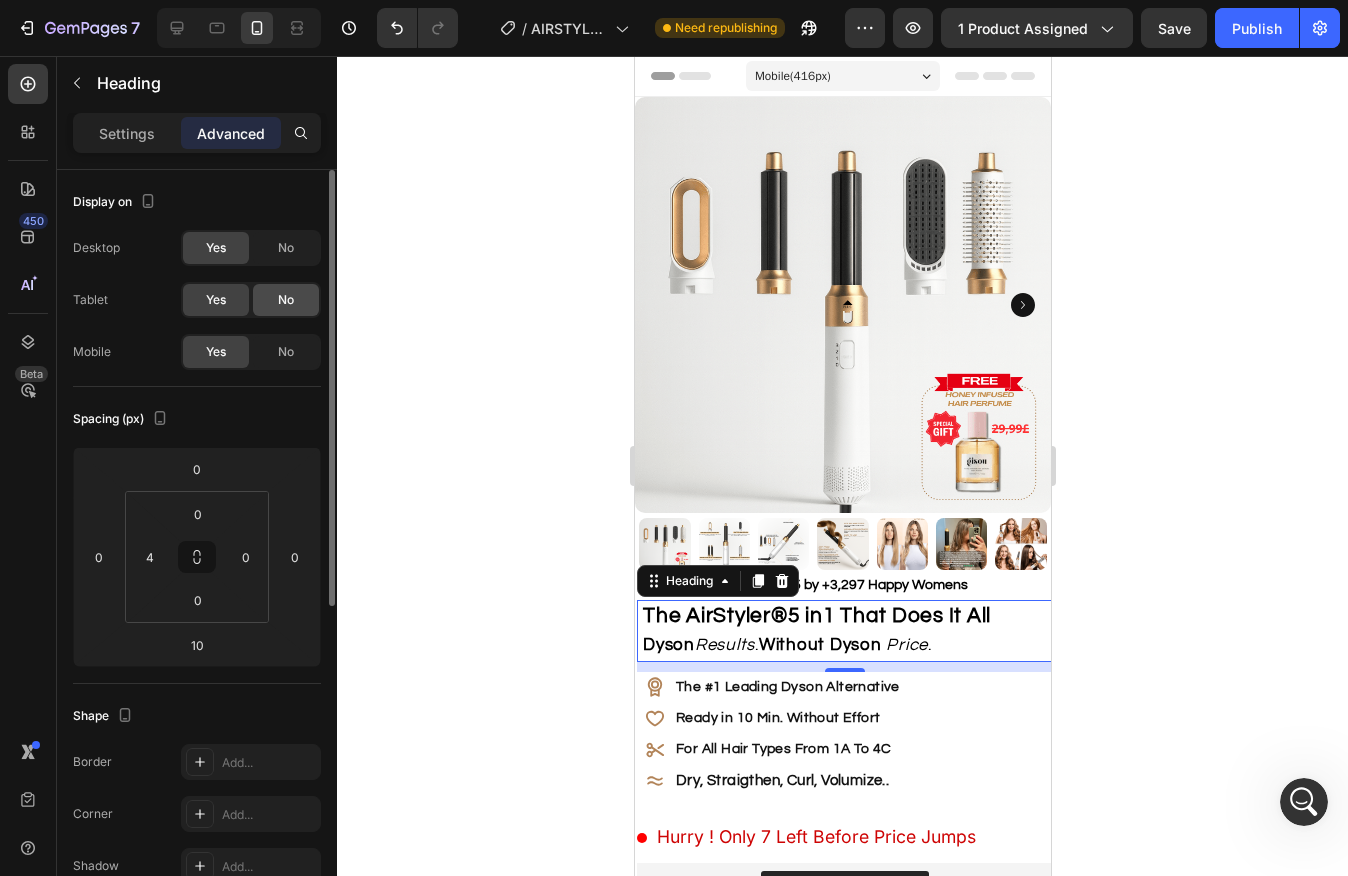 click on "No" 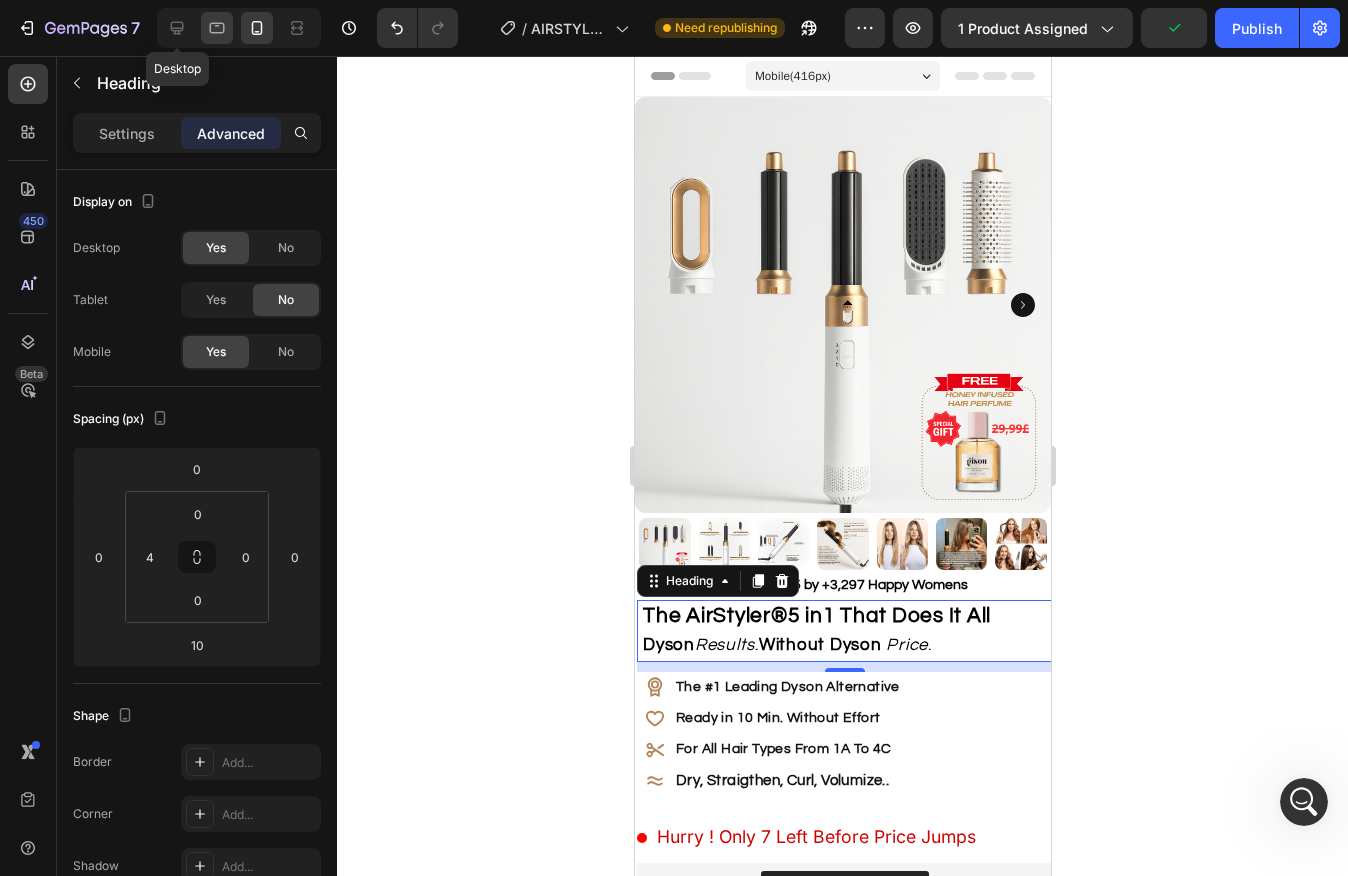 drag, startPoint x: 175, startPoint y: 32, endPoint x: 201, endPoint y: 31, distance: 26.019224 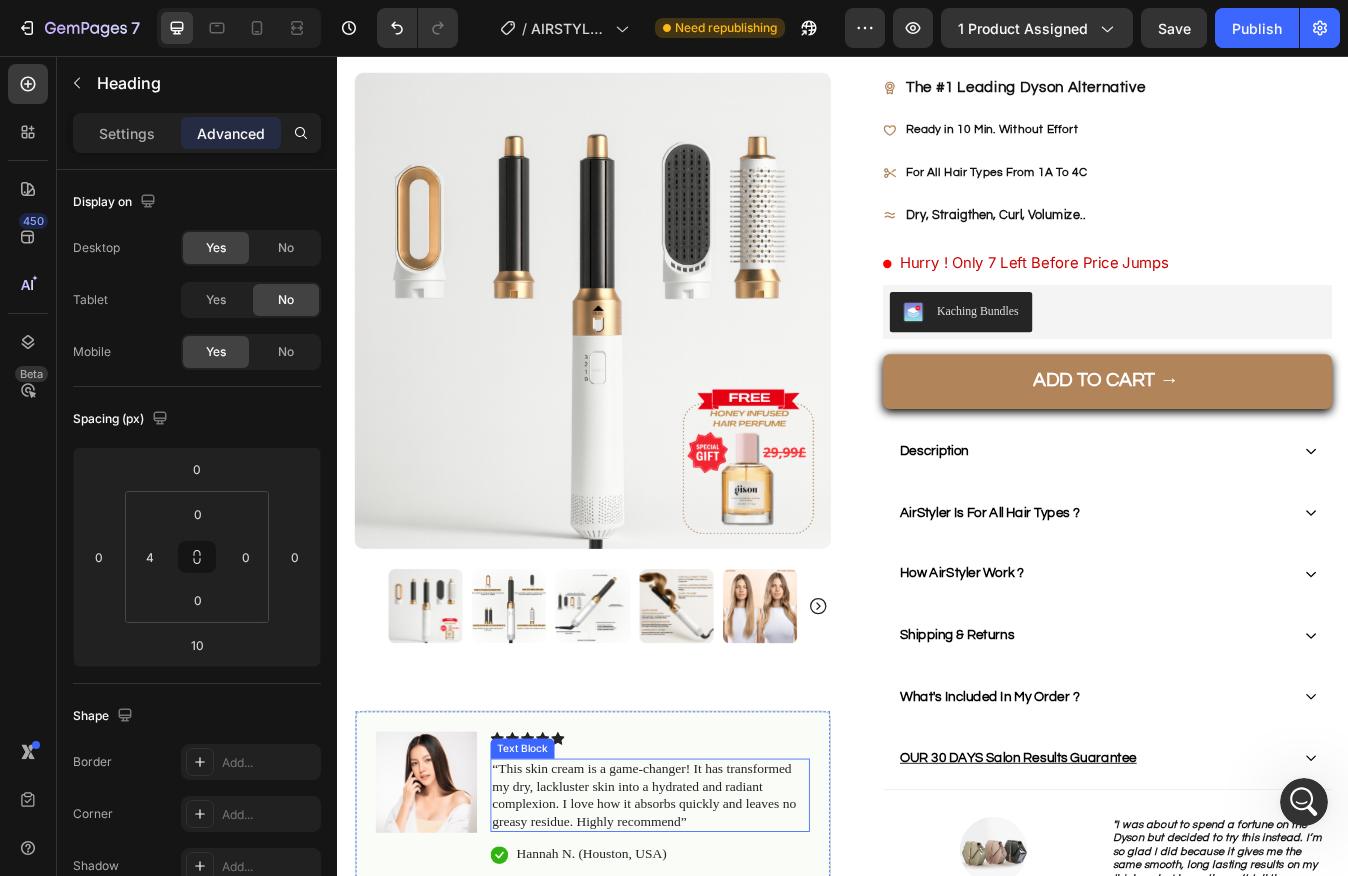 scroll, scrollTop: 237, scrollLeft: 0, axis: vertical 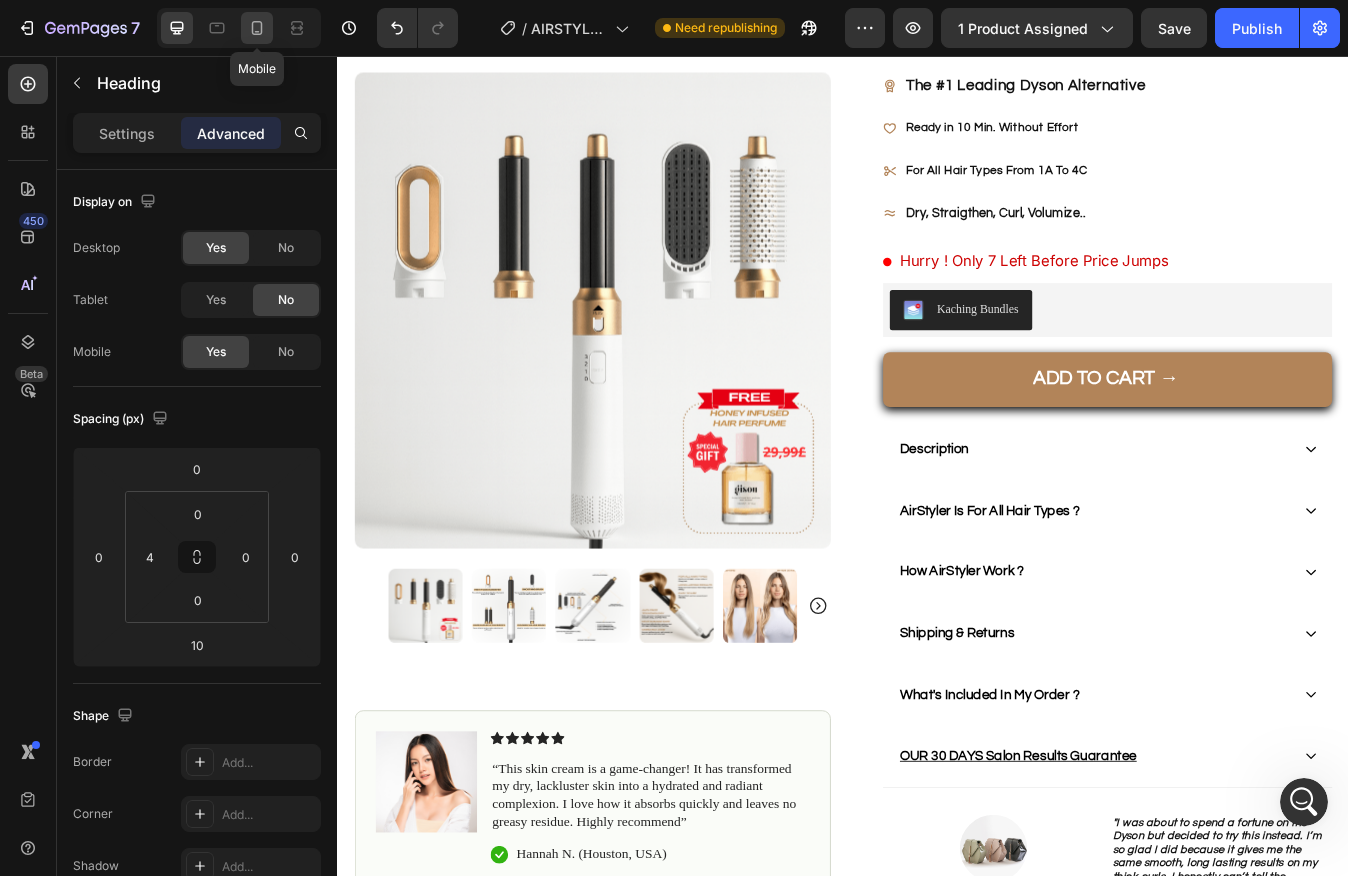 click 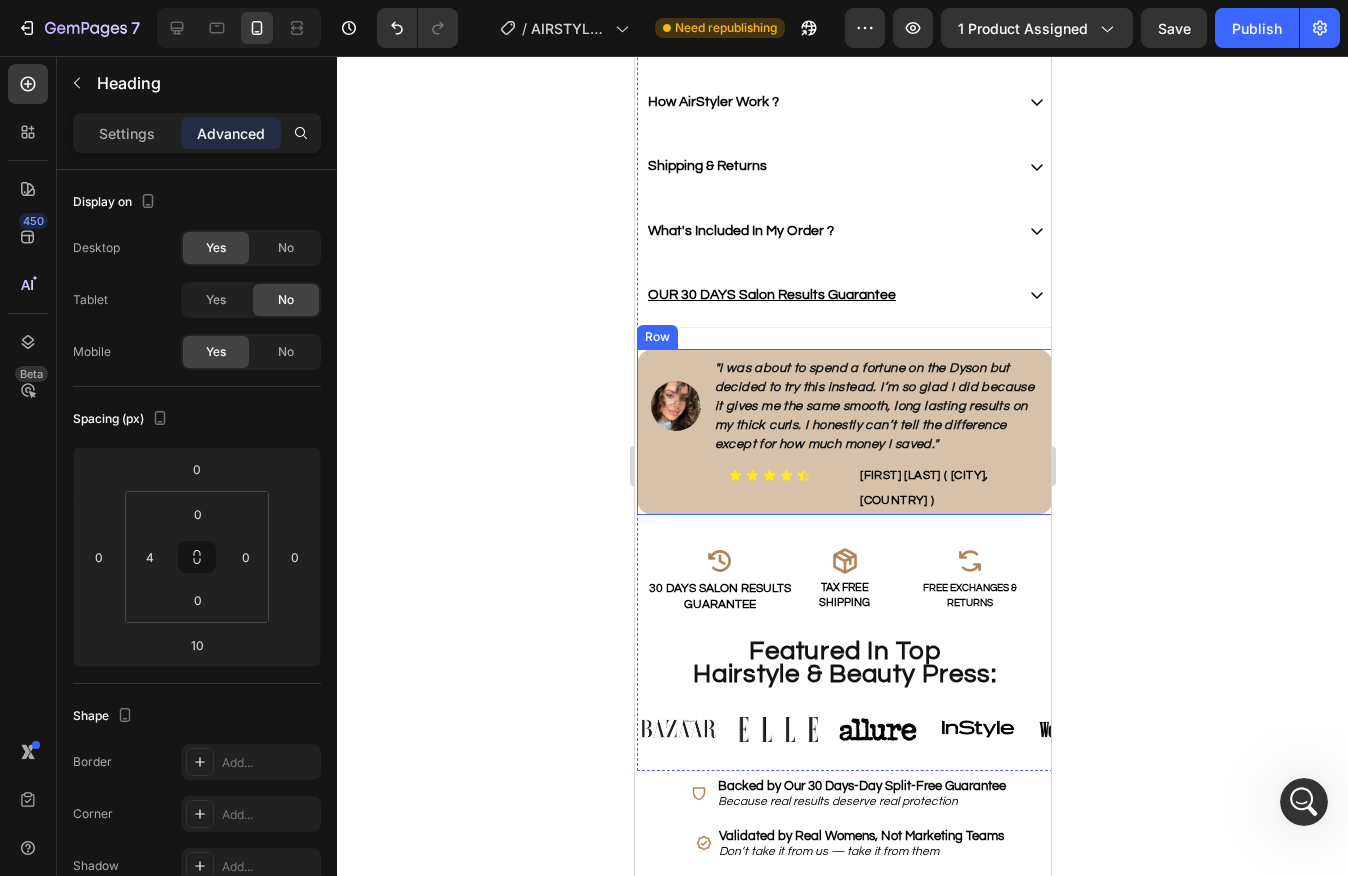 click on "Image" at bounding box center [670, 432] 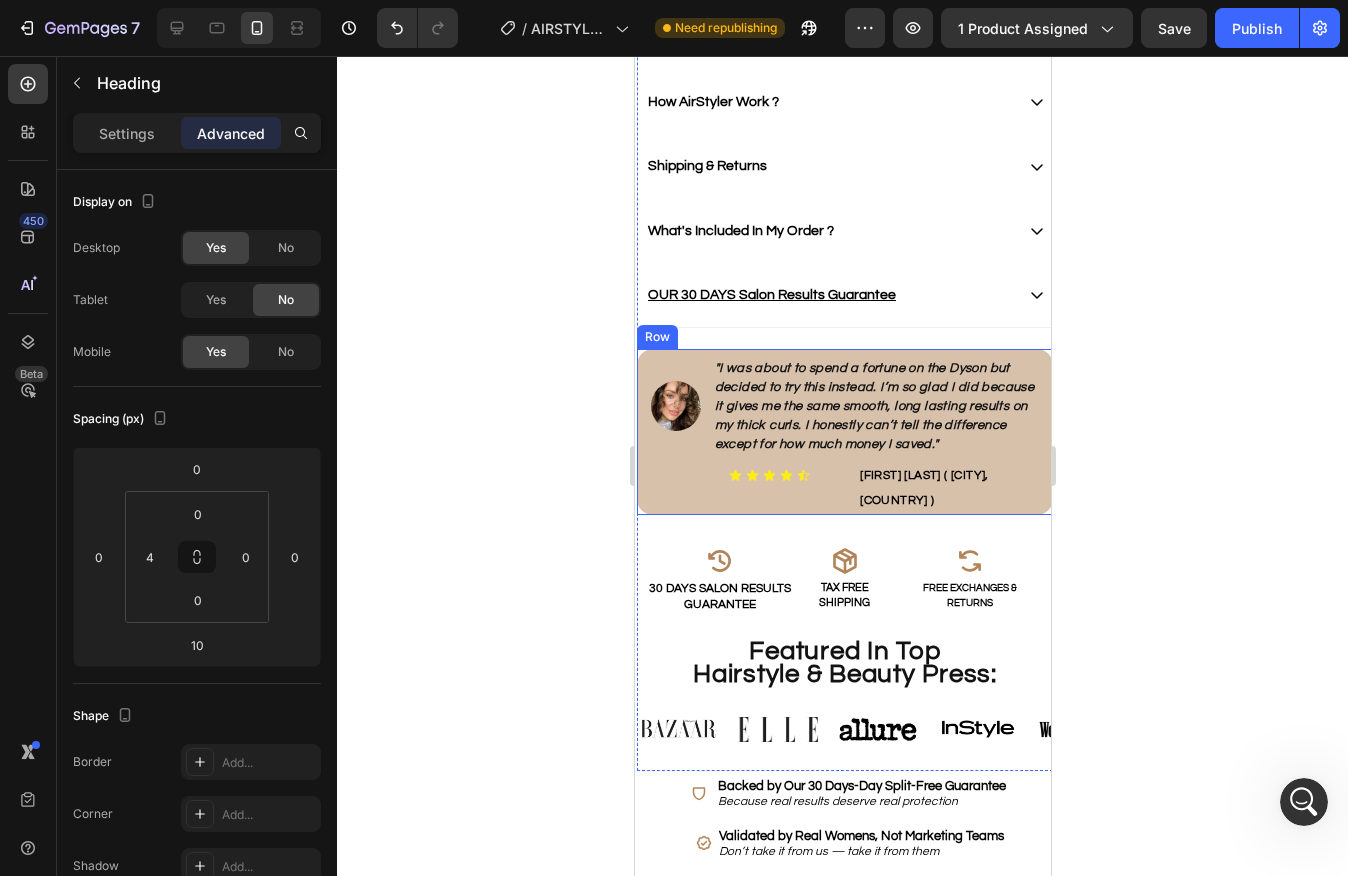 scroll, scrollTop: 1058, scrollLeft: 0, axis: vertical 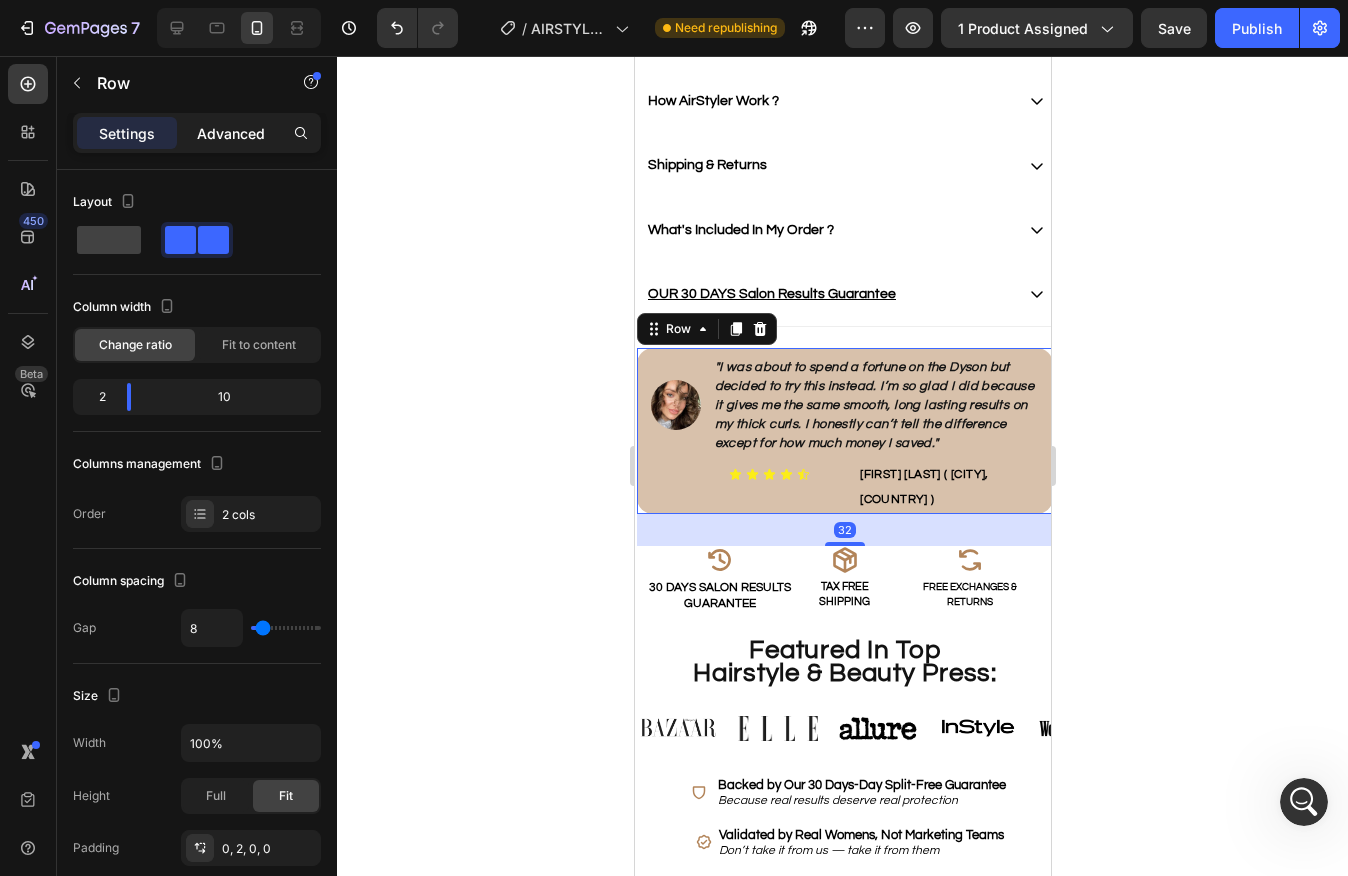 click on "Advanced" at bounding box center [231, 133] 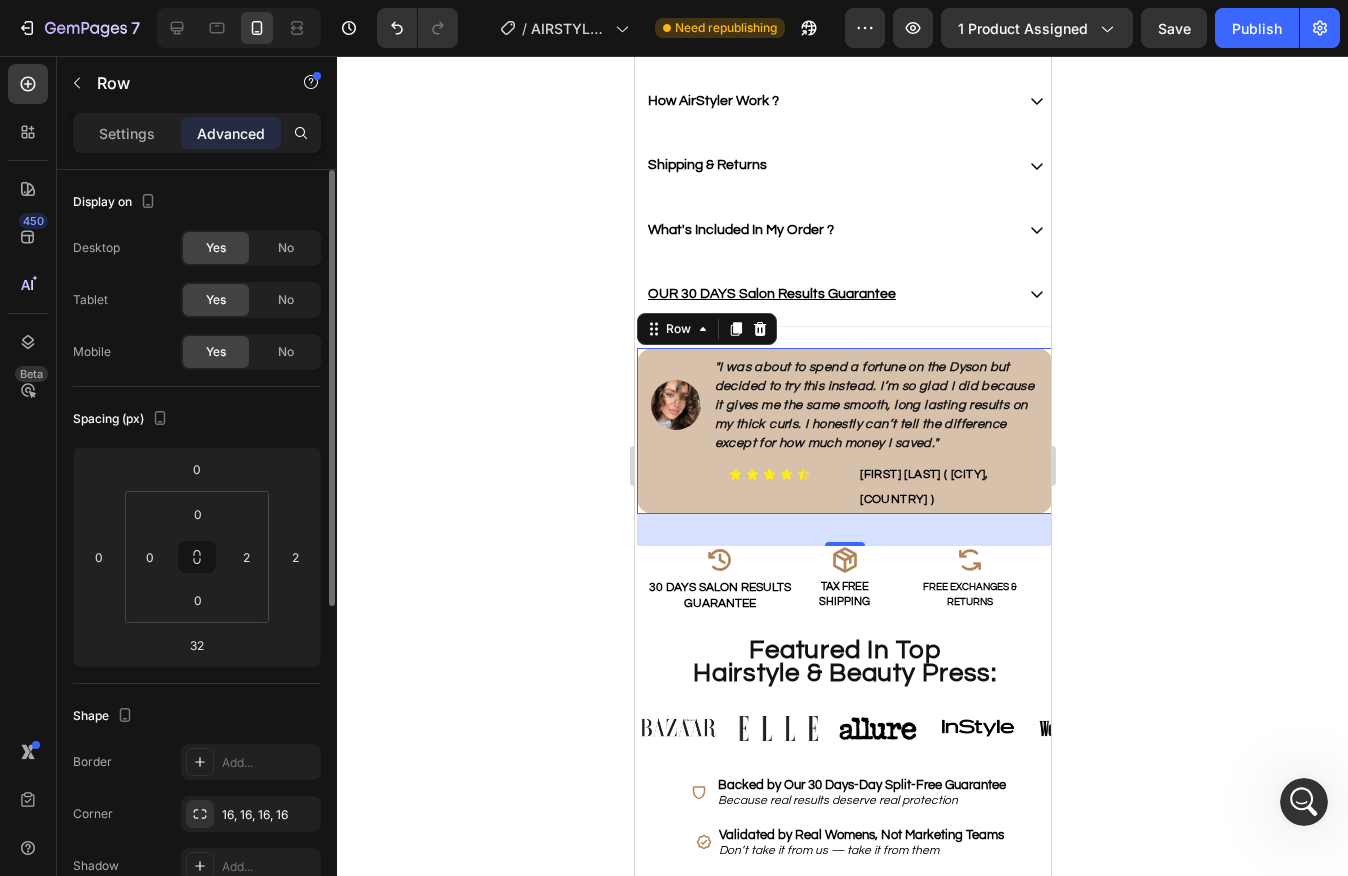 click on "Yes" 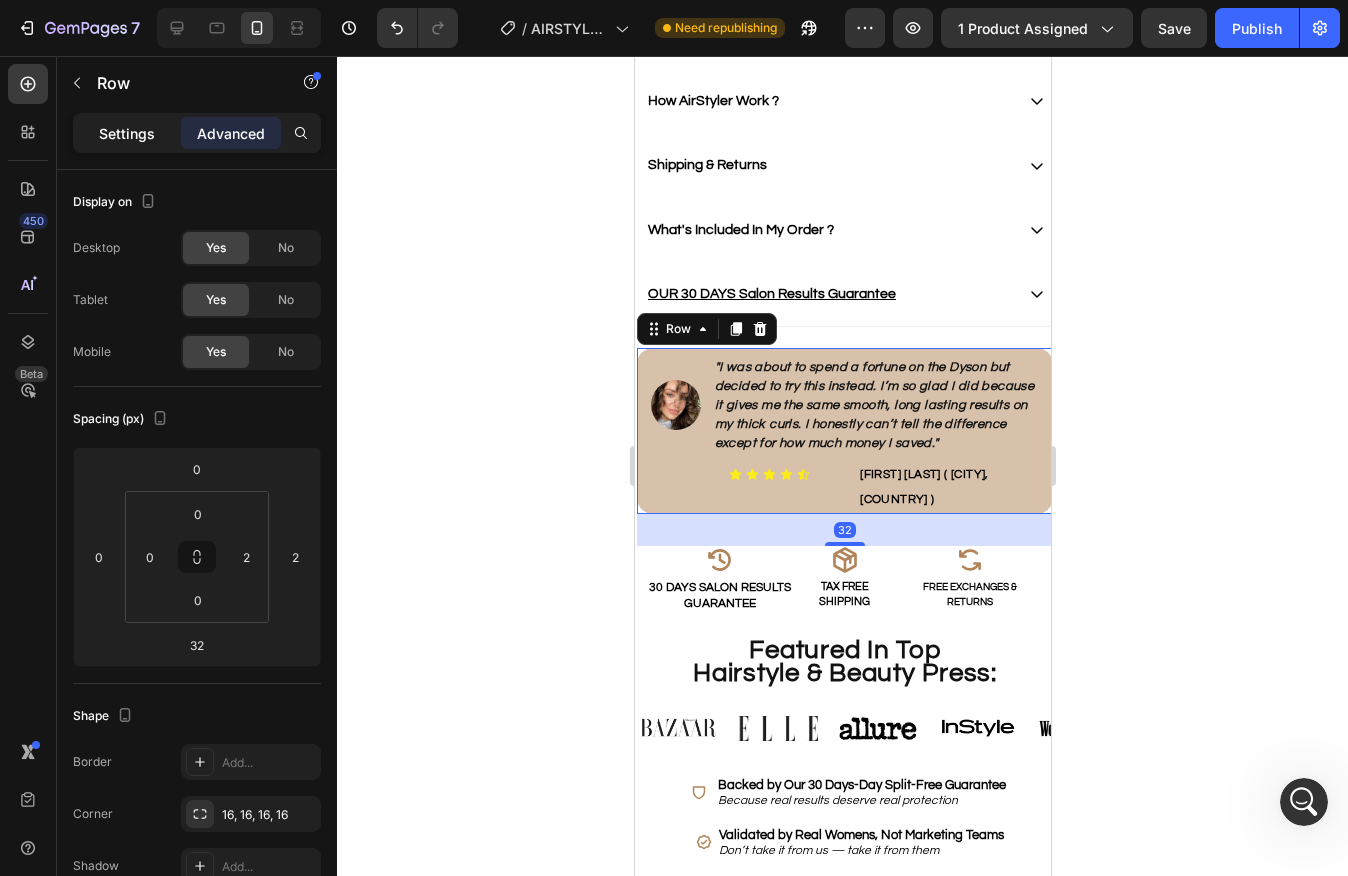 click on "Settings" at bounding box center [127, 133] 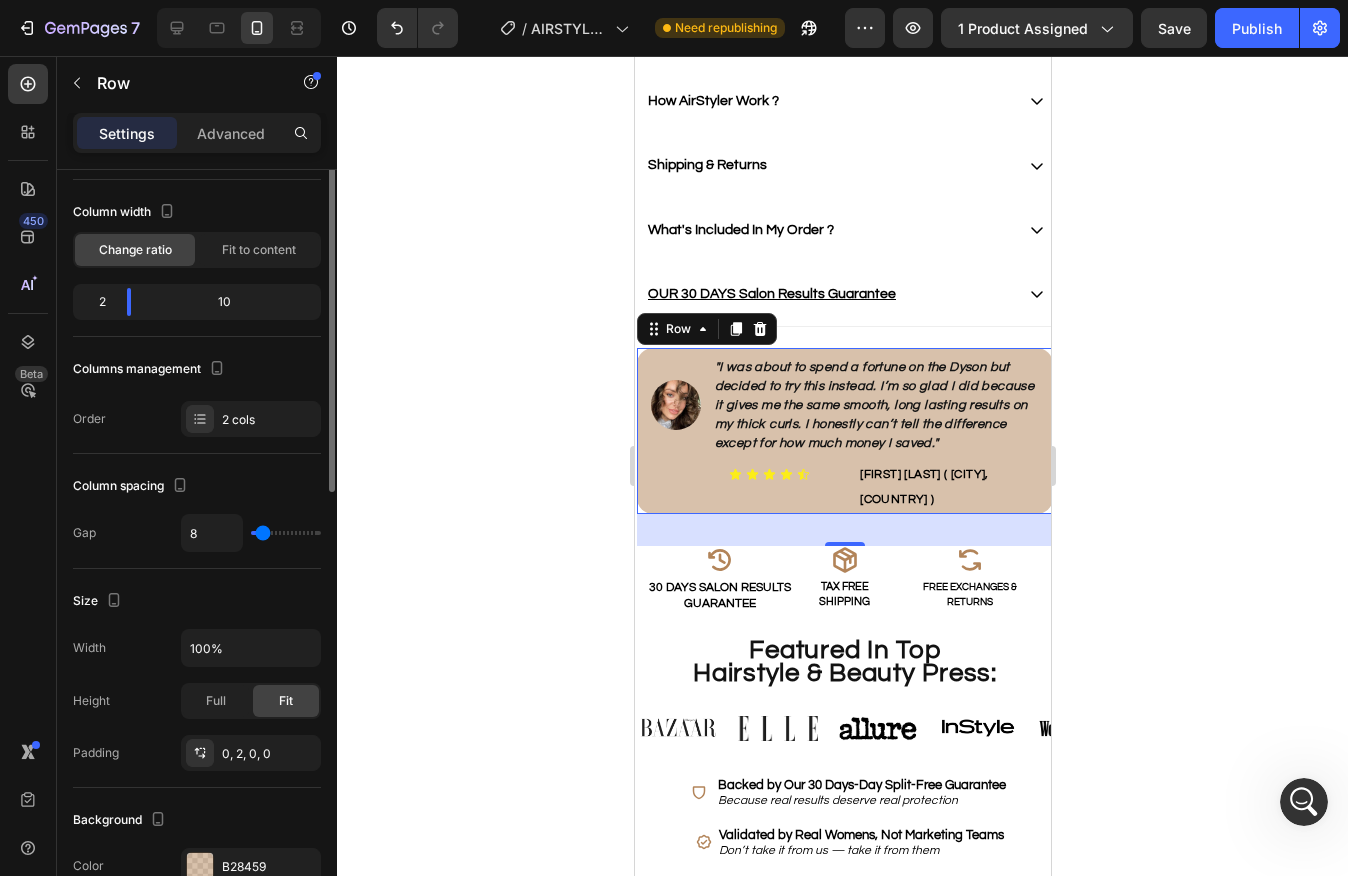 scroll, scrollTop: 0, scrollLeft: 0, axis: both 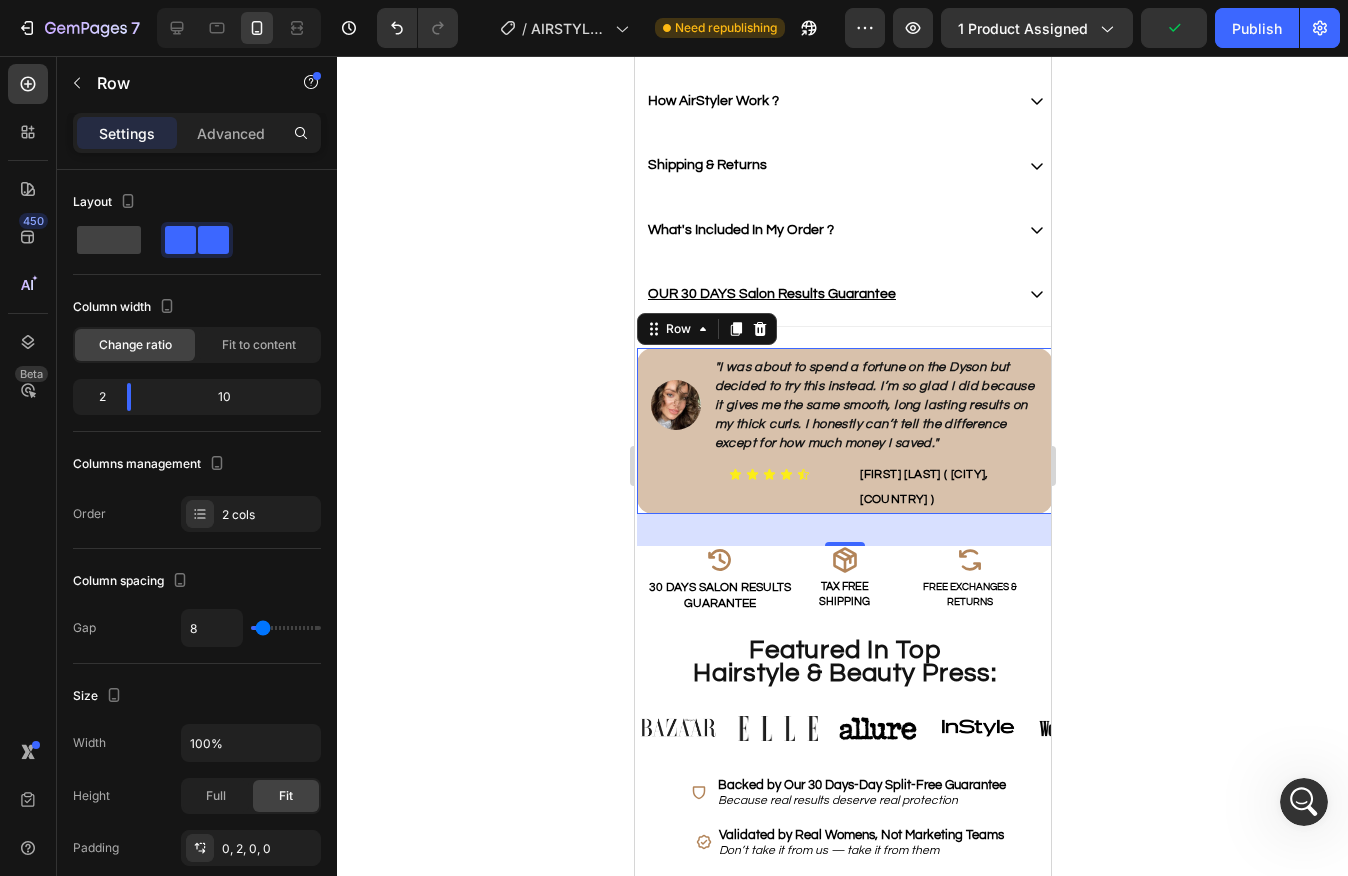 click 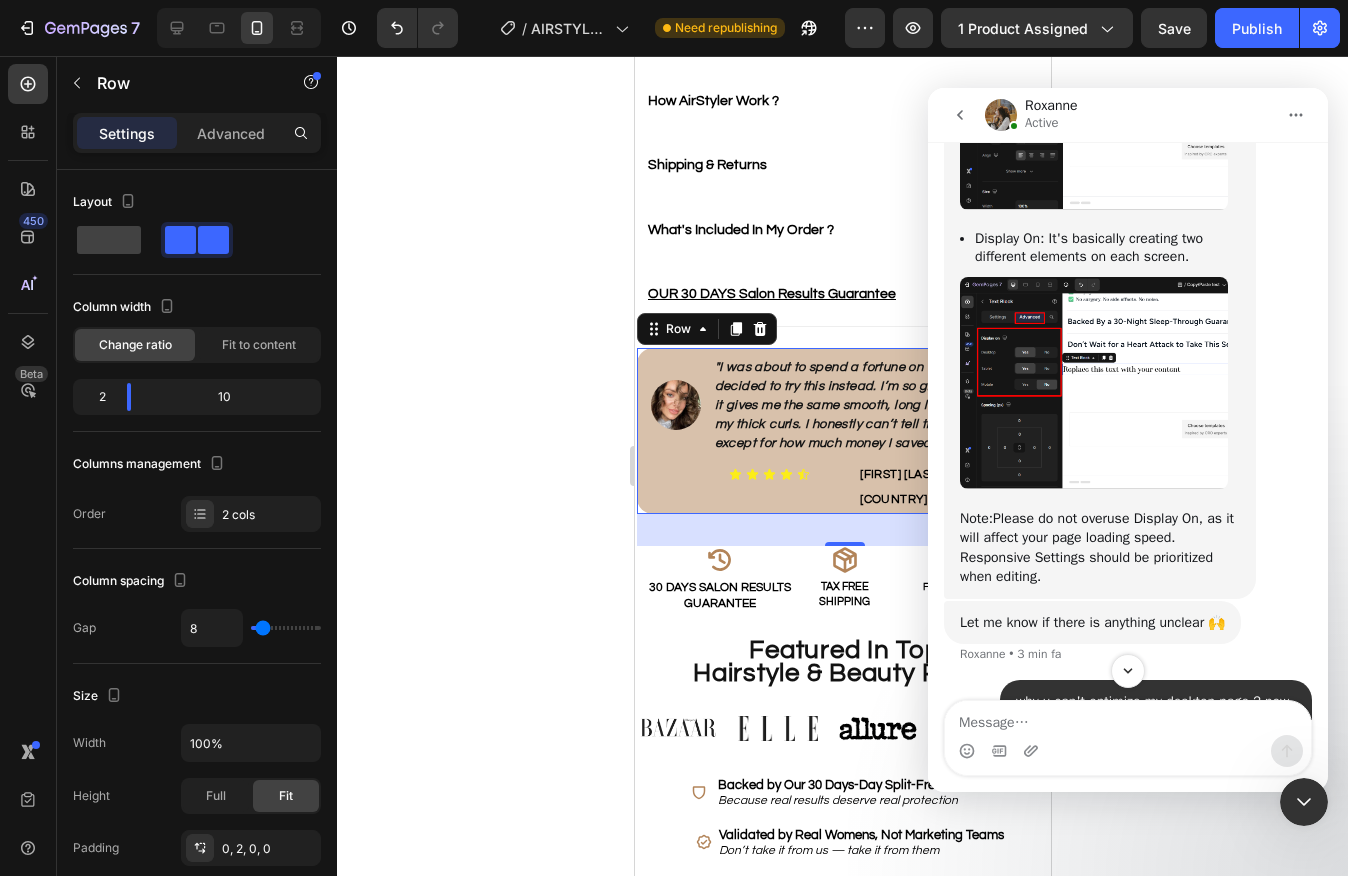 scroll, scrollTop: 2653, scrollLeft: 0, axis: vertical 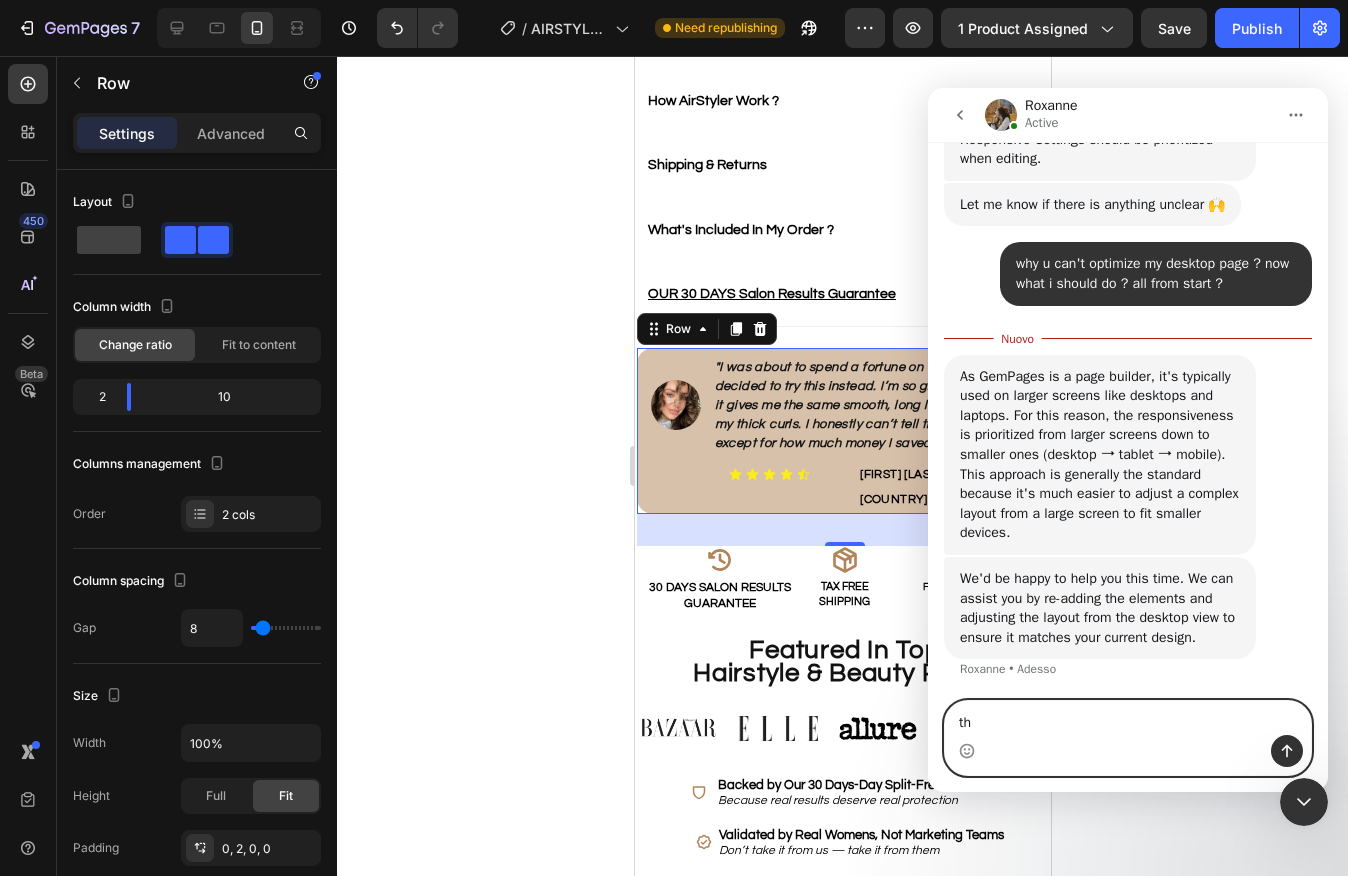 type on "t" 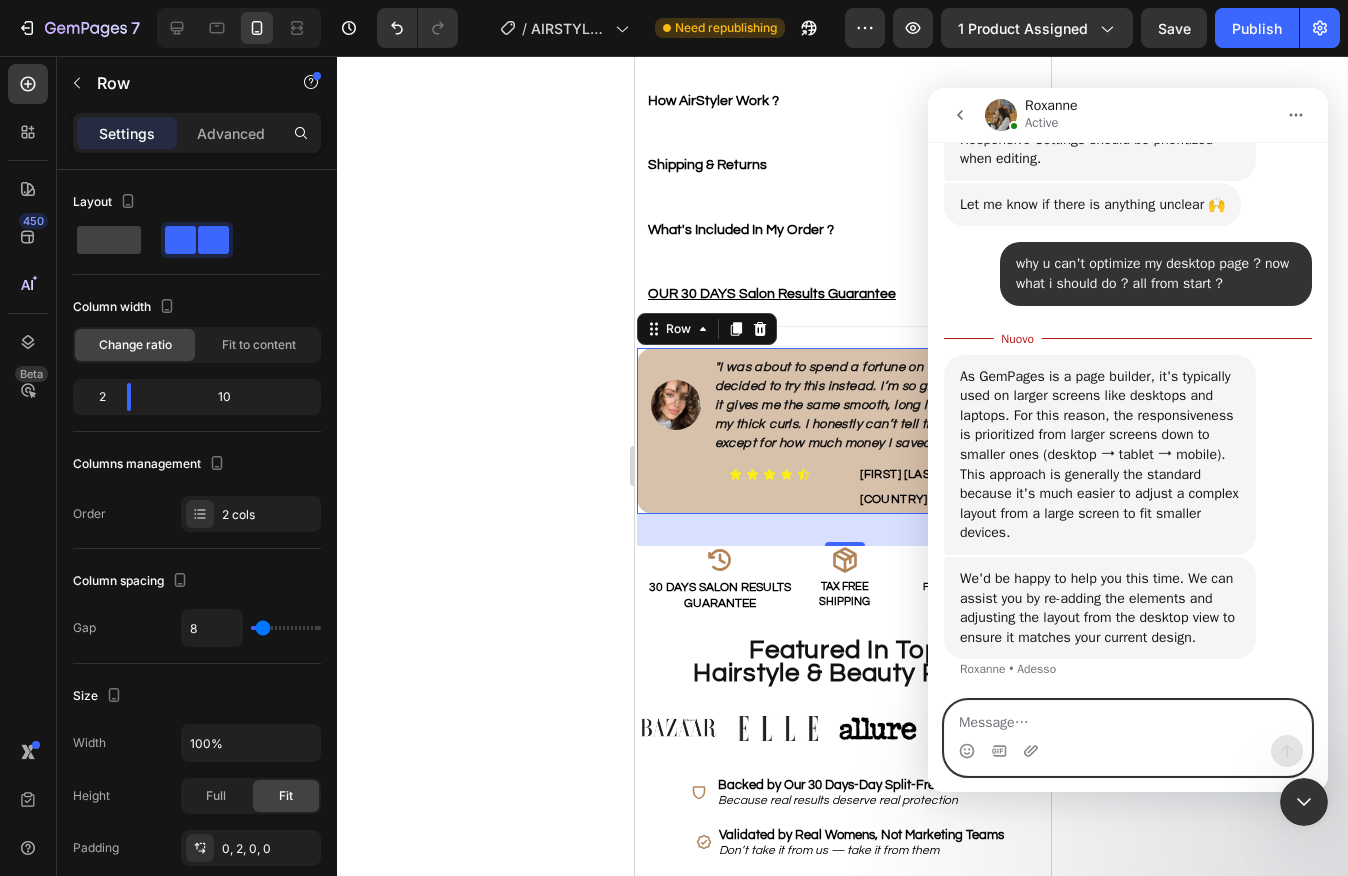 type on "m" 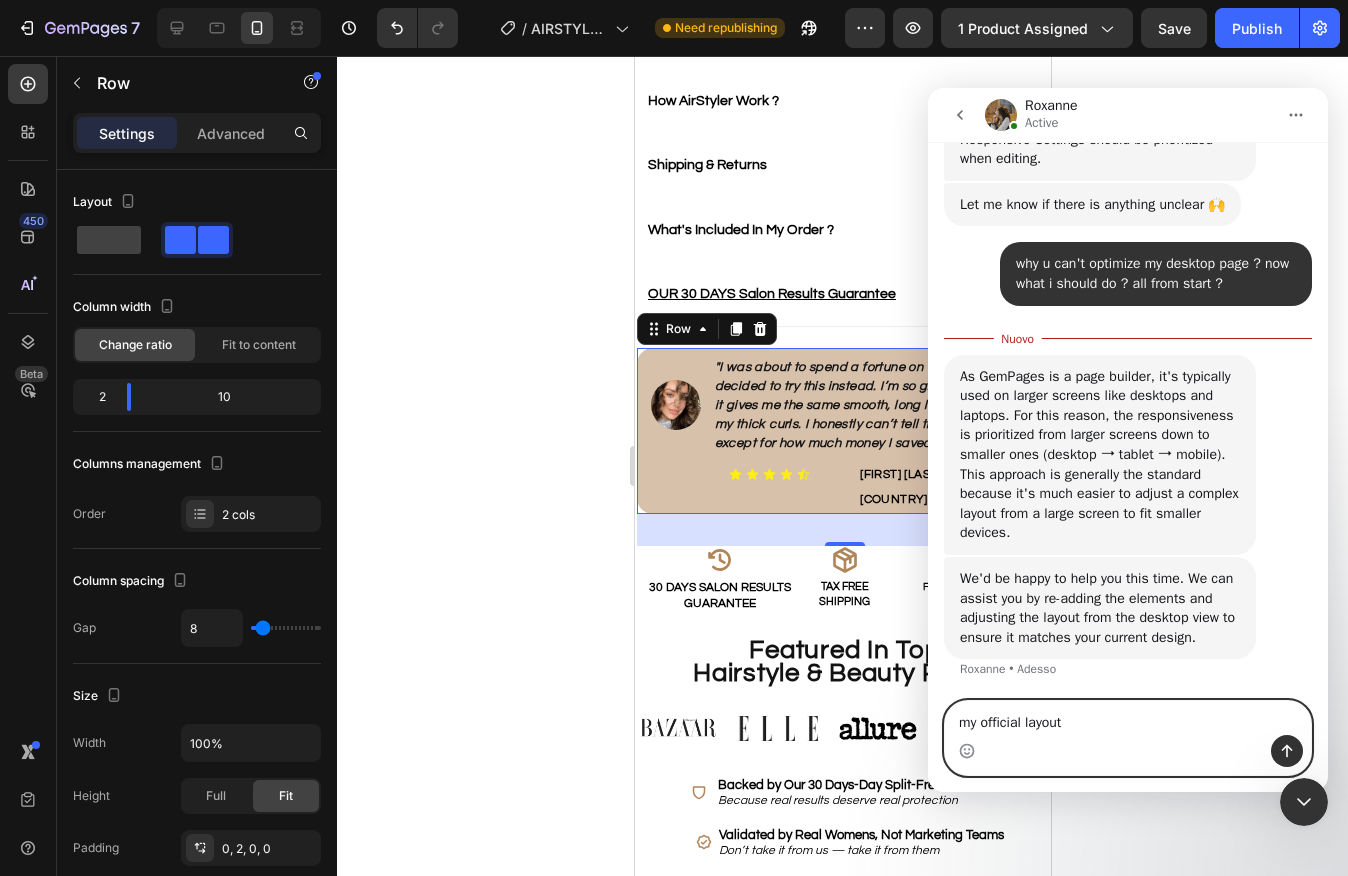 click on "my official layout" at bounding box center [1128, 718] 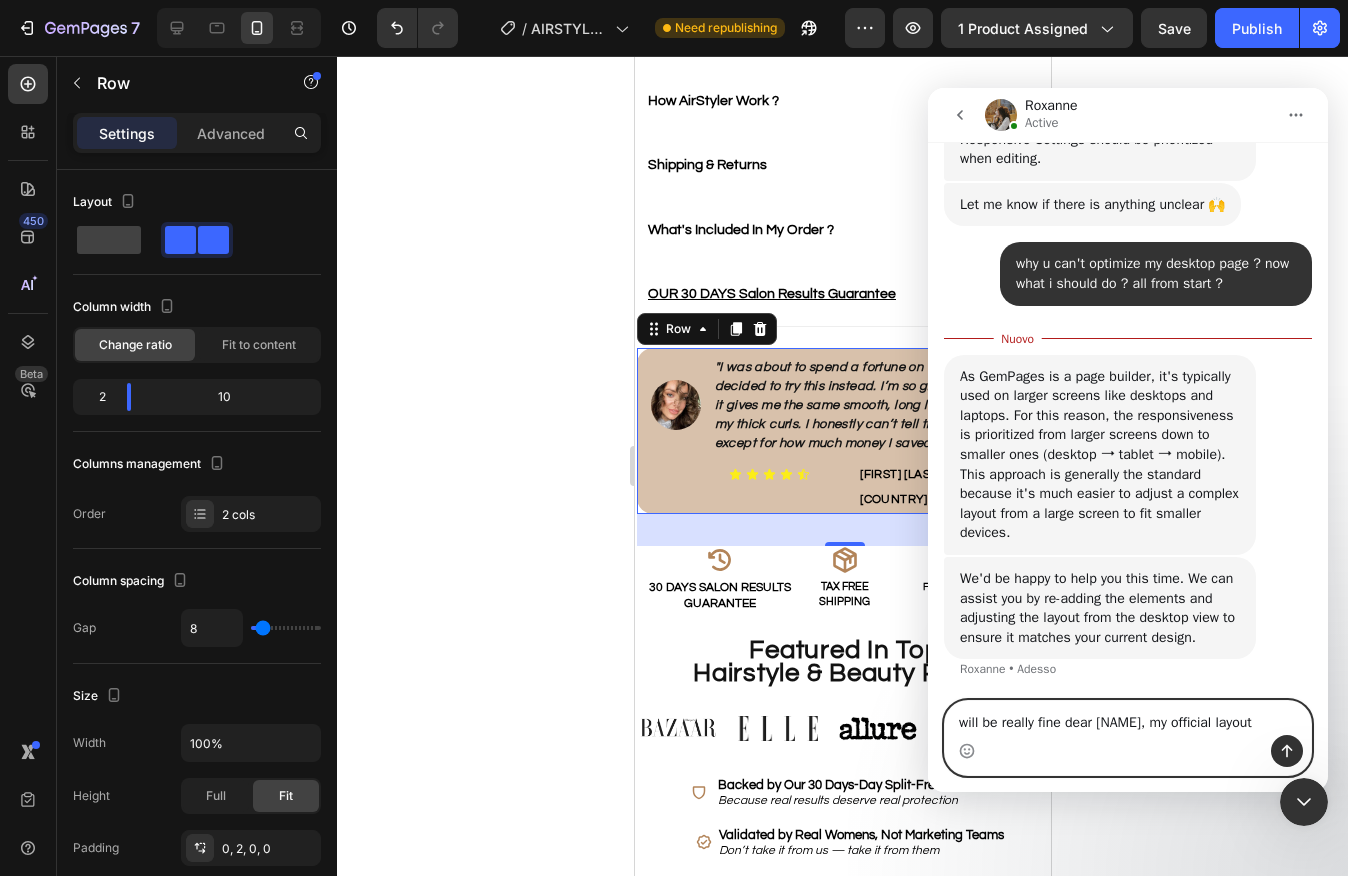 click on "will be really fine dear [NAME], my official layout" at bounding box center [1128, 718] 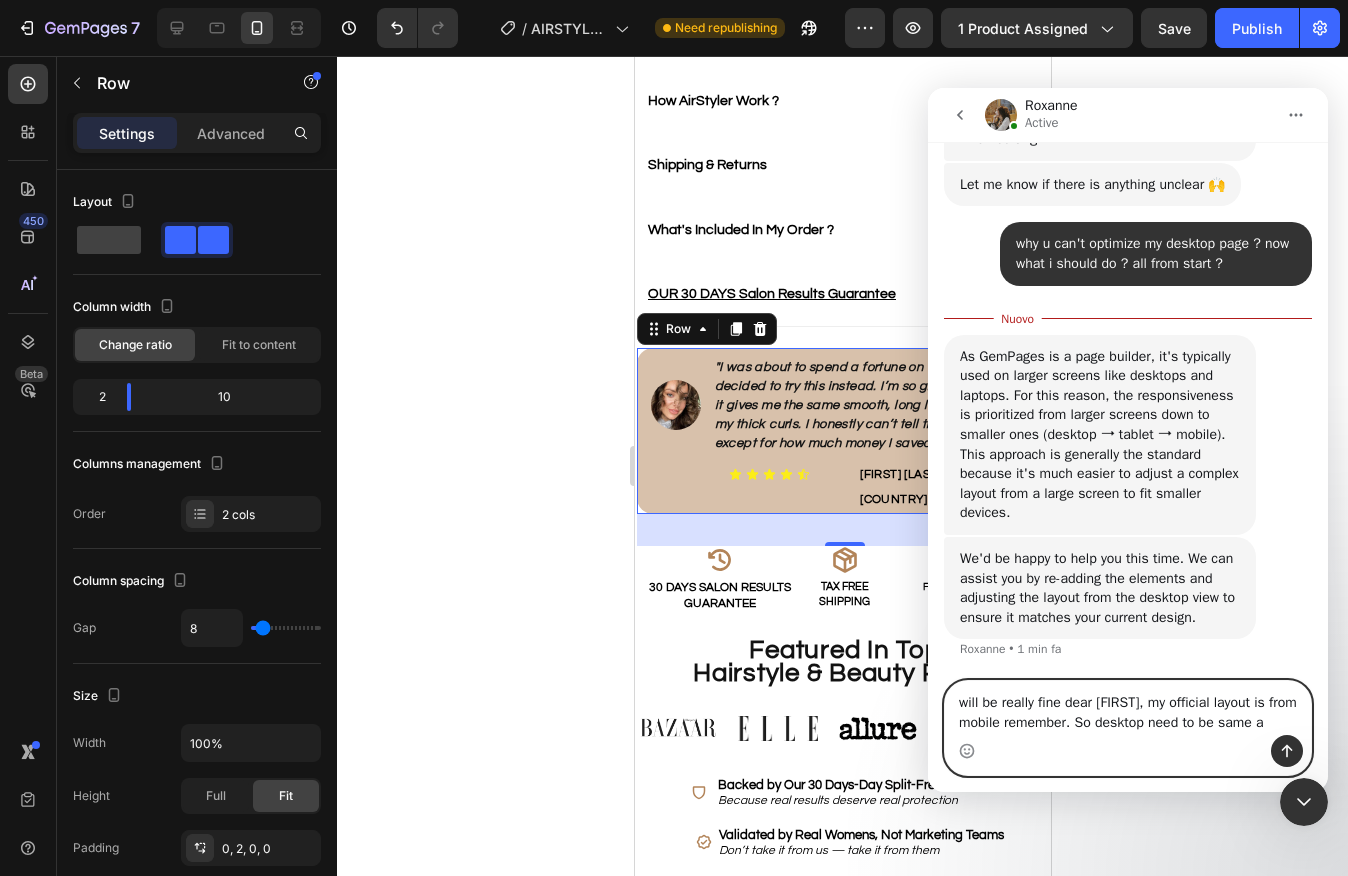 scroll, scrollTop: 3211, scrollLeft: 0, axis: vertical 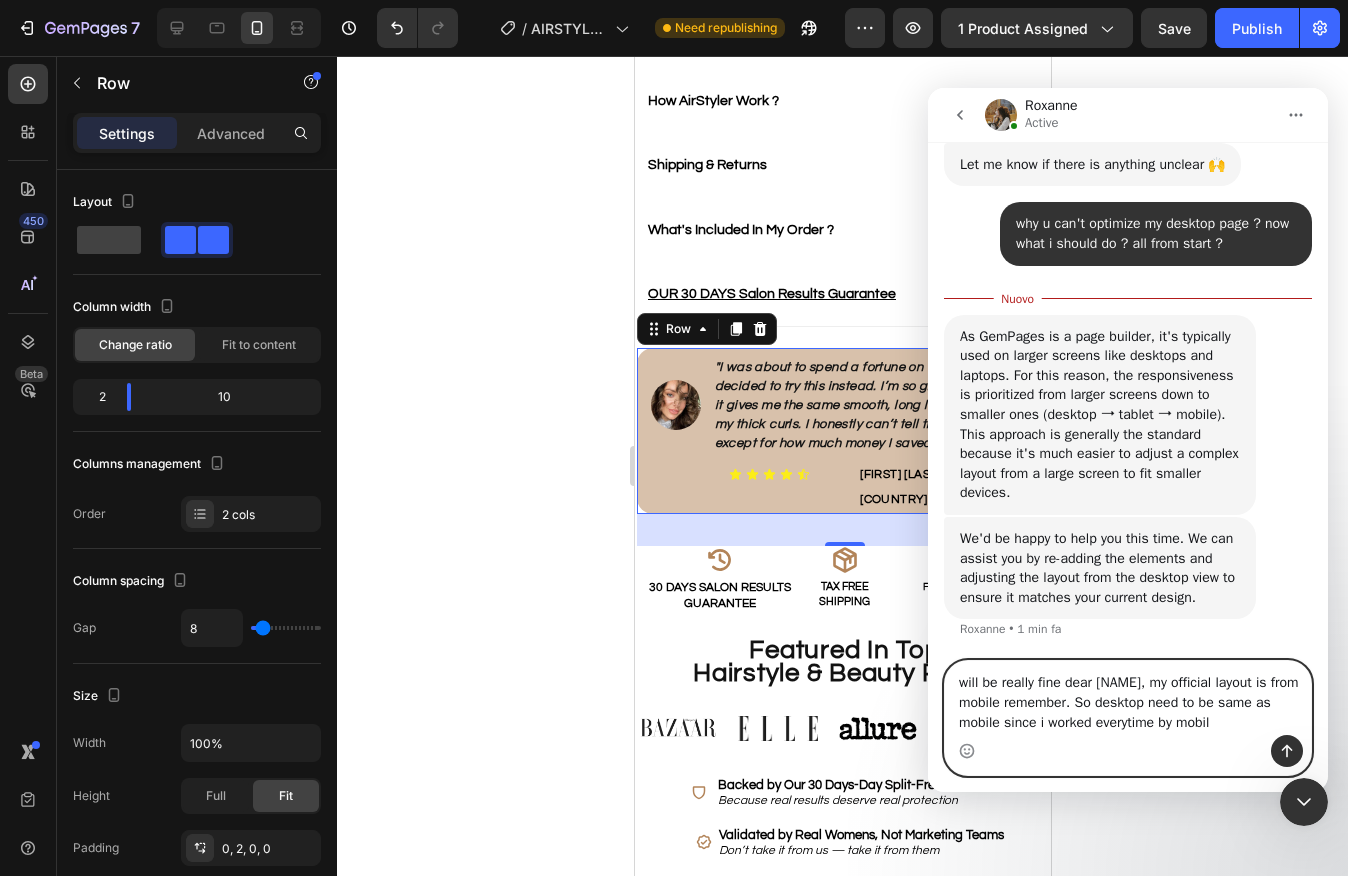 type on "will be really fine dear roxanne, my official layout is from mobile remember. So desktop need to be same as mobile since i worked everytime by mobile" 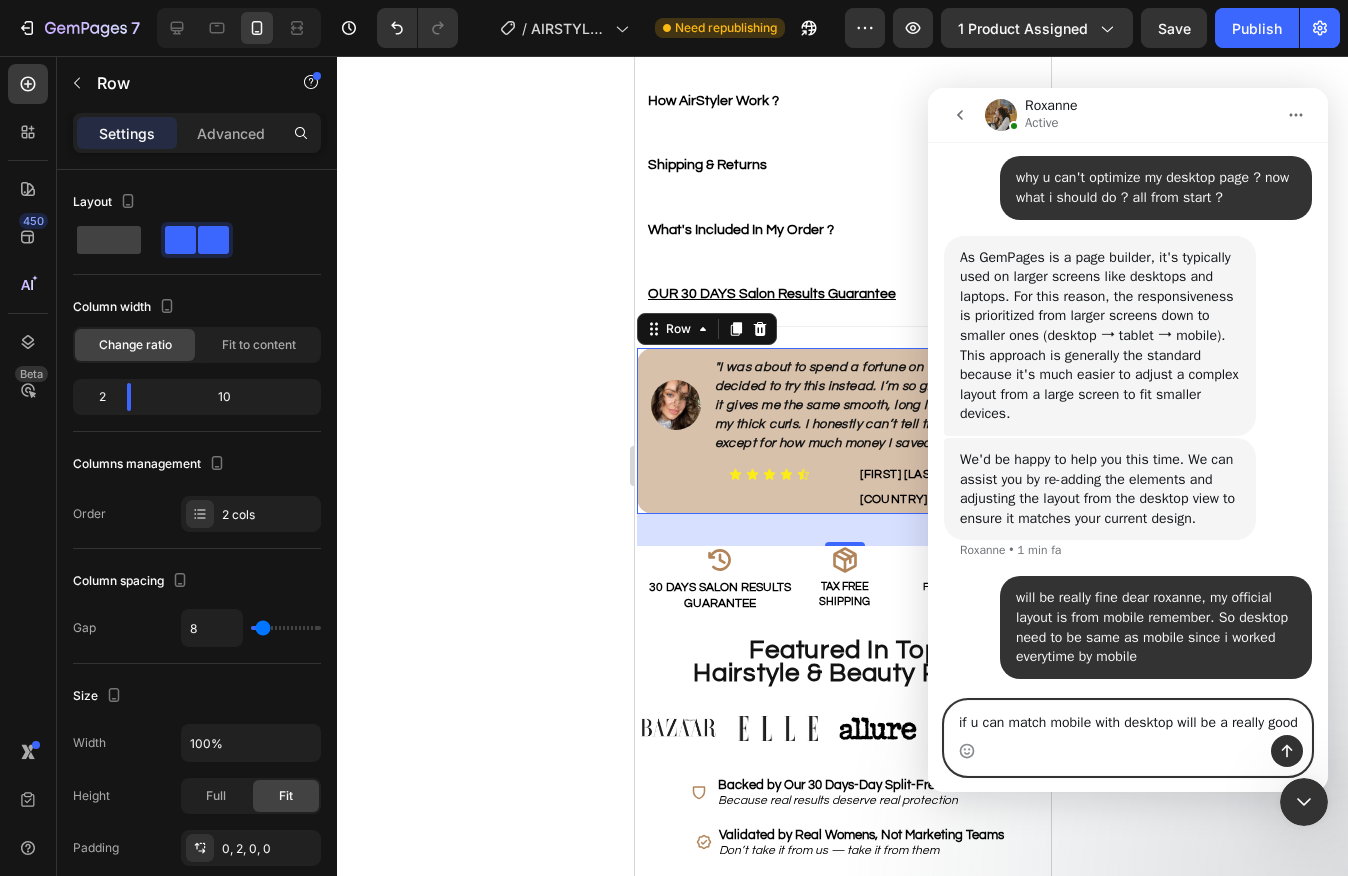 scroll, scrollTop: 3277, scrollLeft: 0, axis: vertical 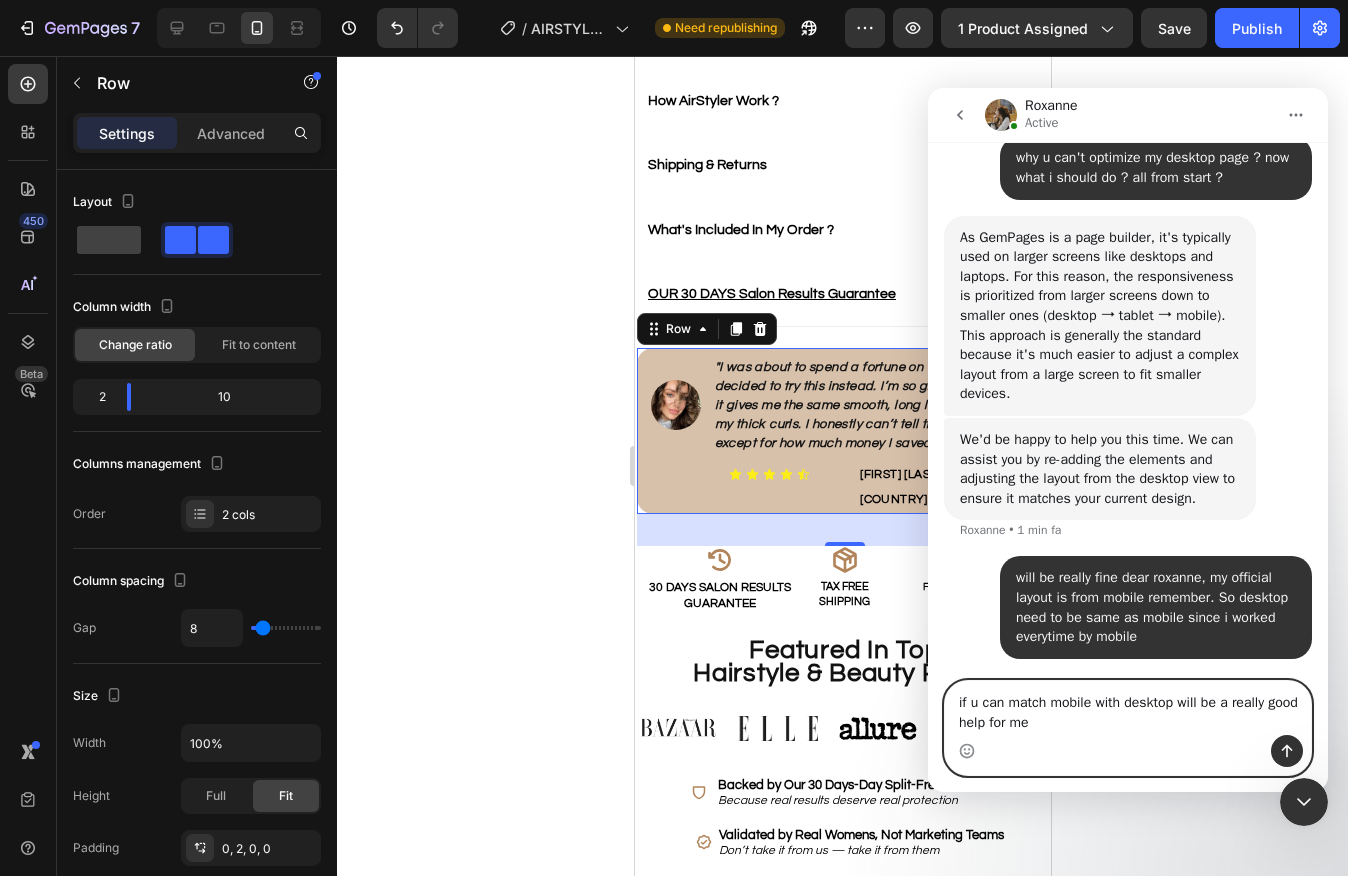 type on "if u can match mobile with desktop will be a really good help for me" 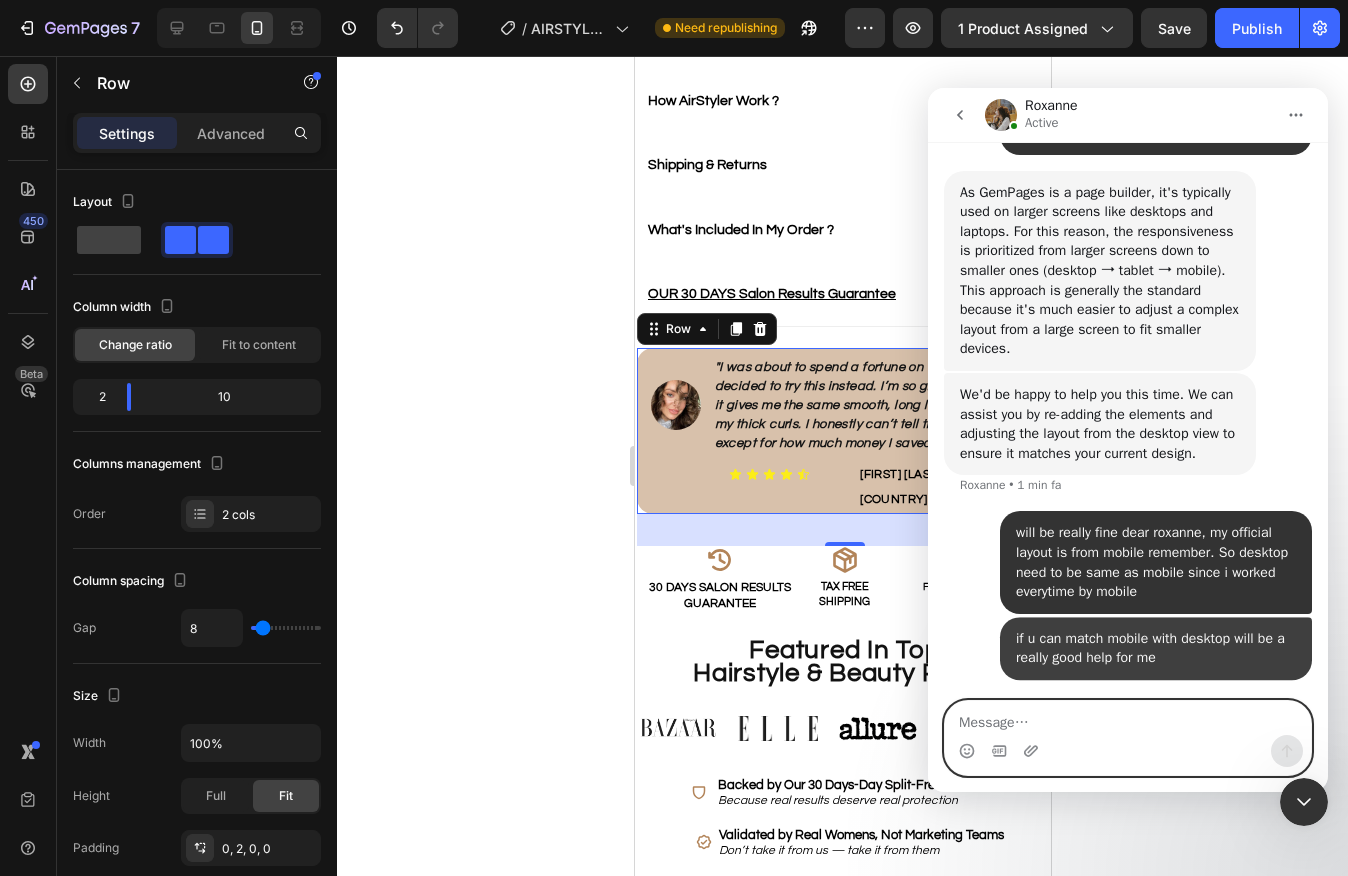 scroll, scrollTop: 3322, scrollLeft: 0, axis: vertical 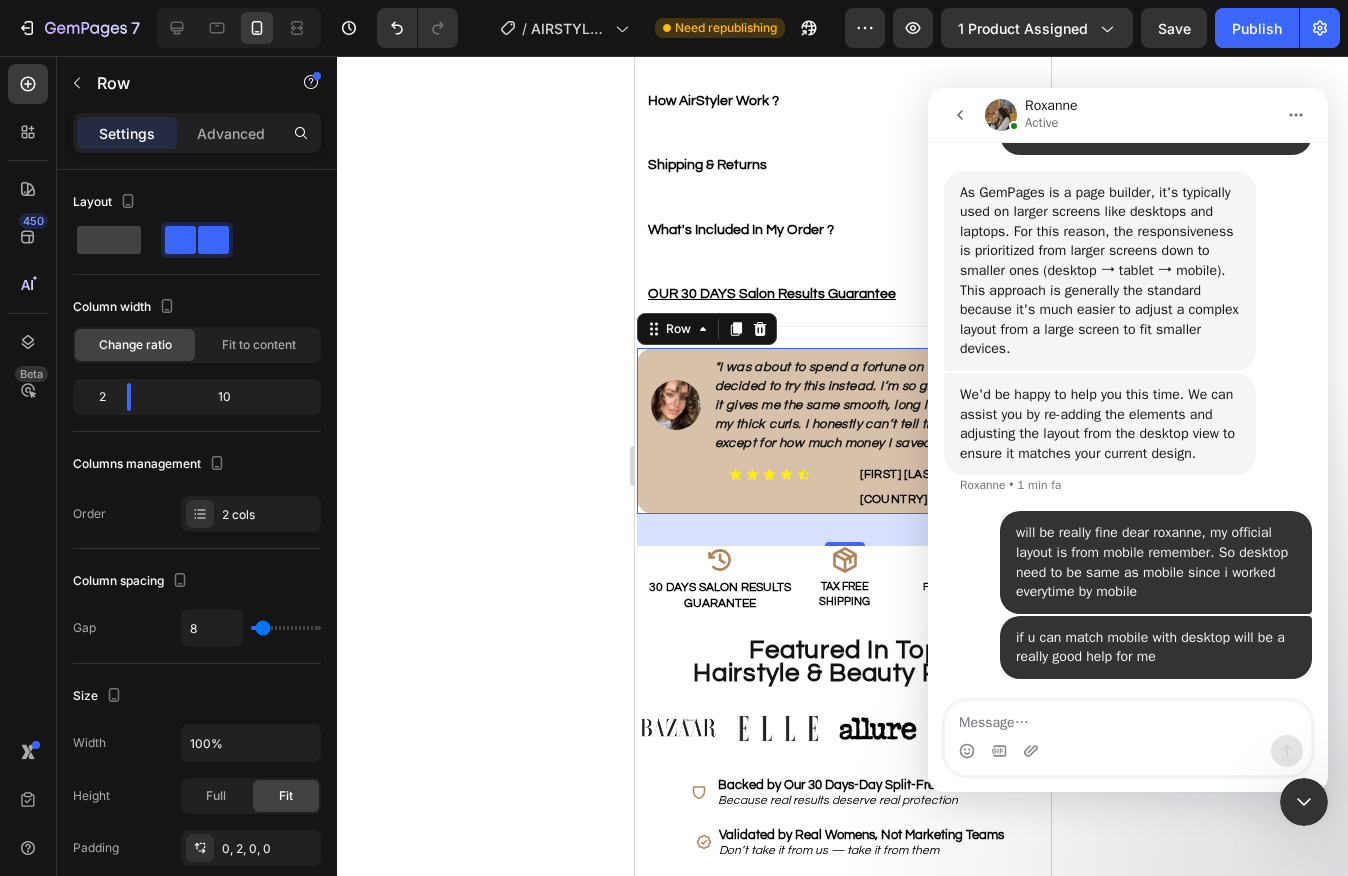 click 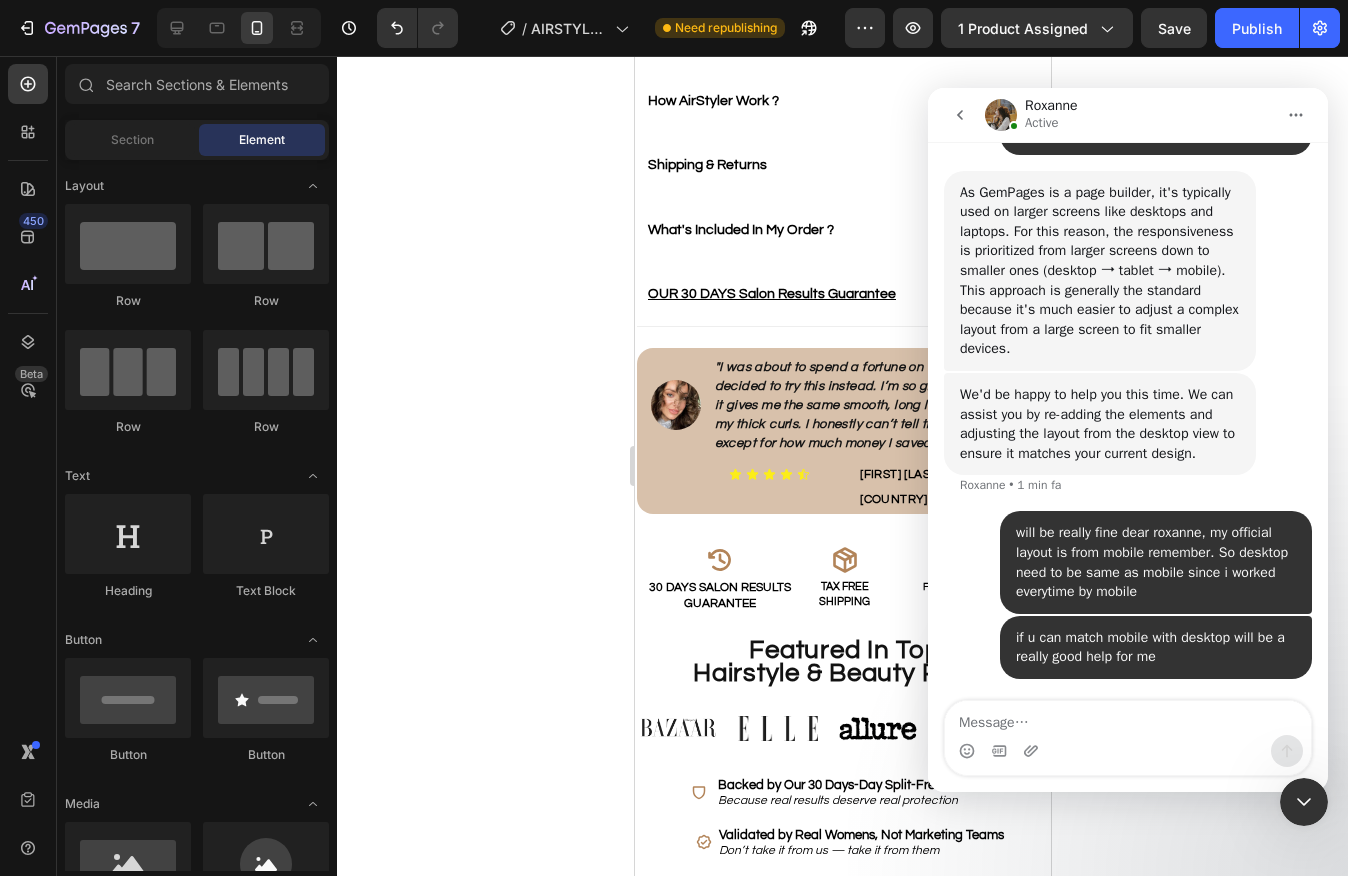 click 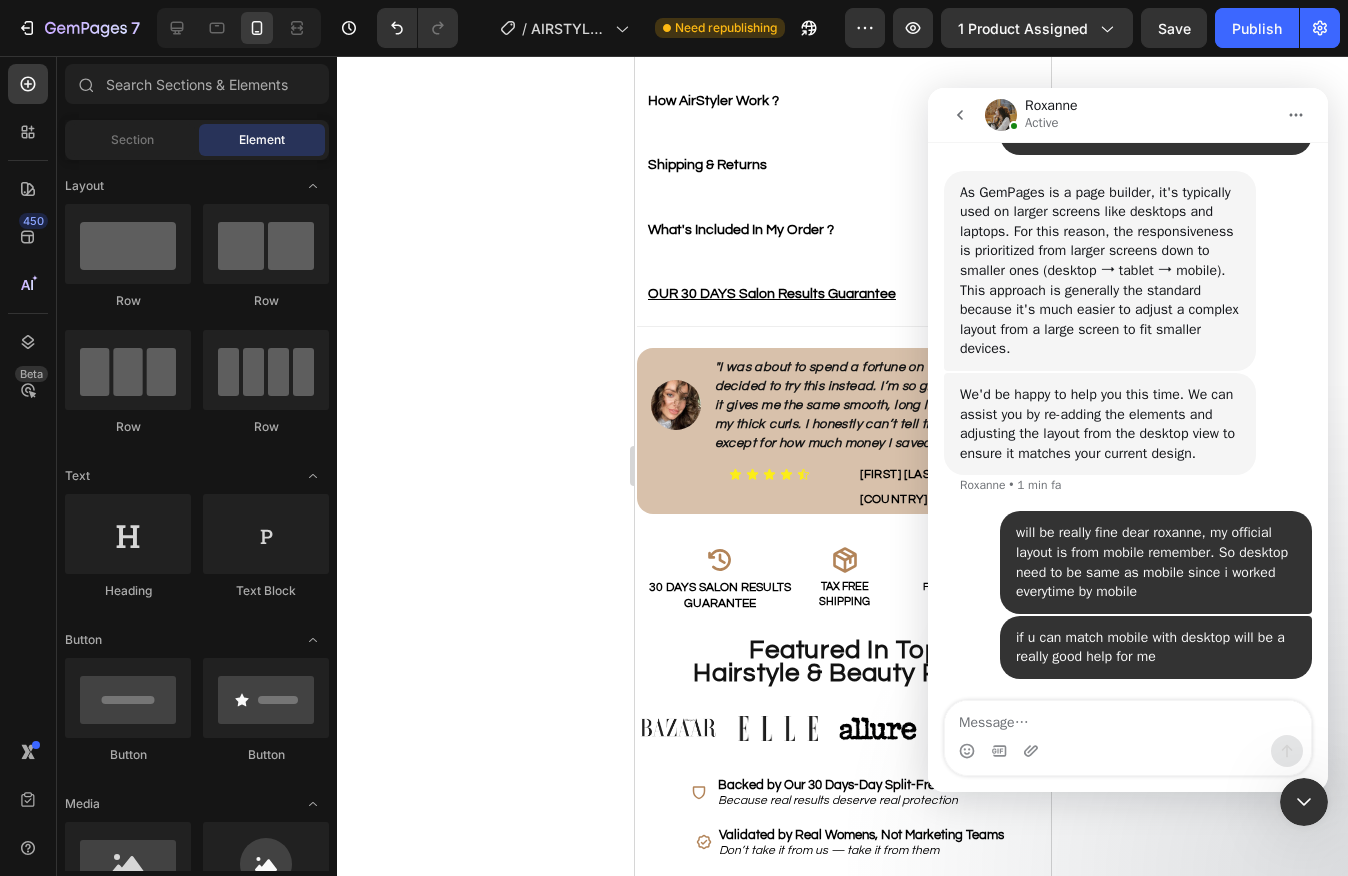 click 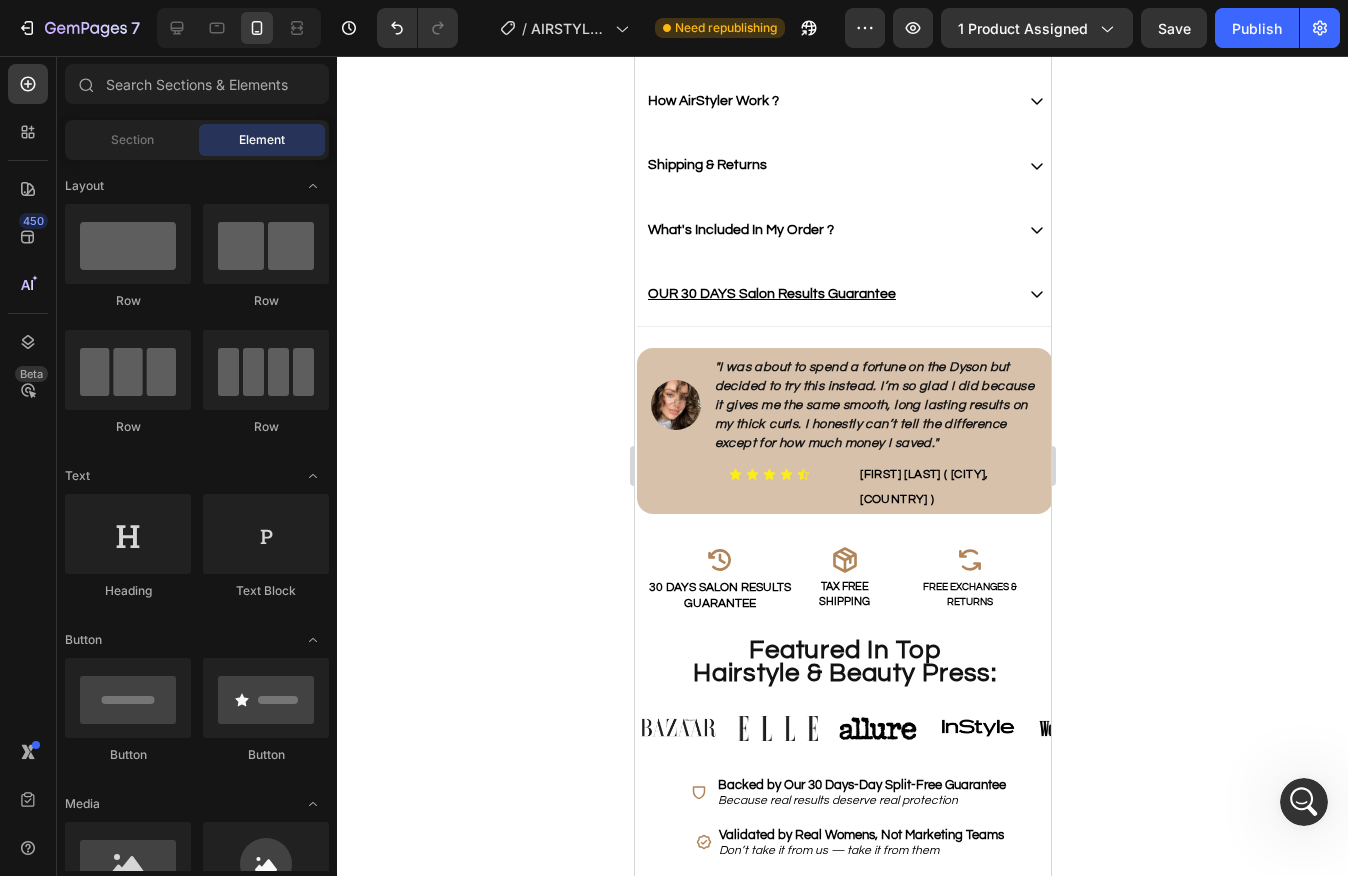 scroll, scrollTop: 3399, scrollLeft: 0, axis: vertical 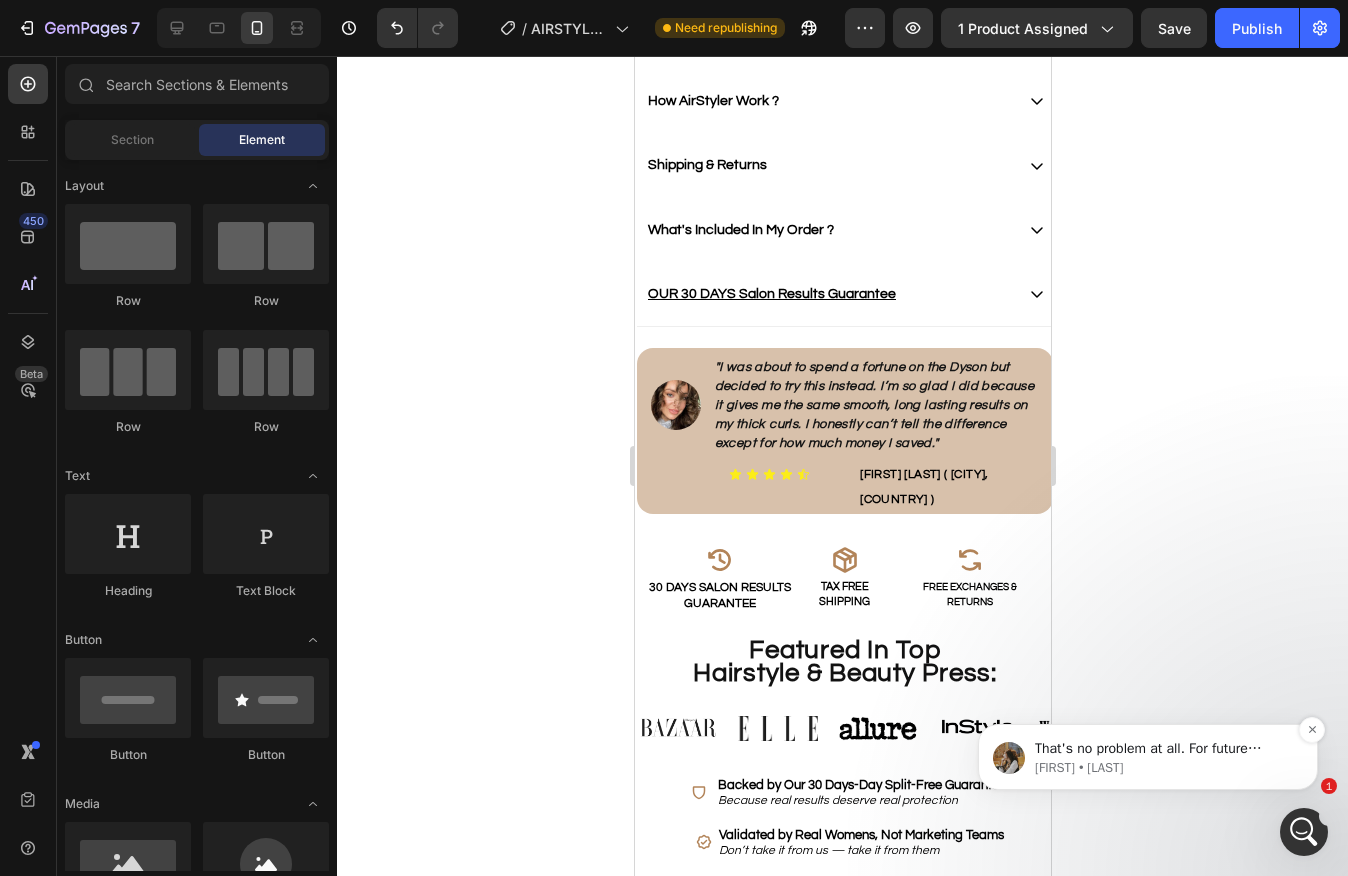 click on "That's no problem at all.   For future reference, you may want to note our previous advice about modifying on a laptop screen first to avoid this kind of display issue in the future." at bounding box center (1164, 749) 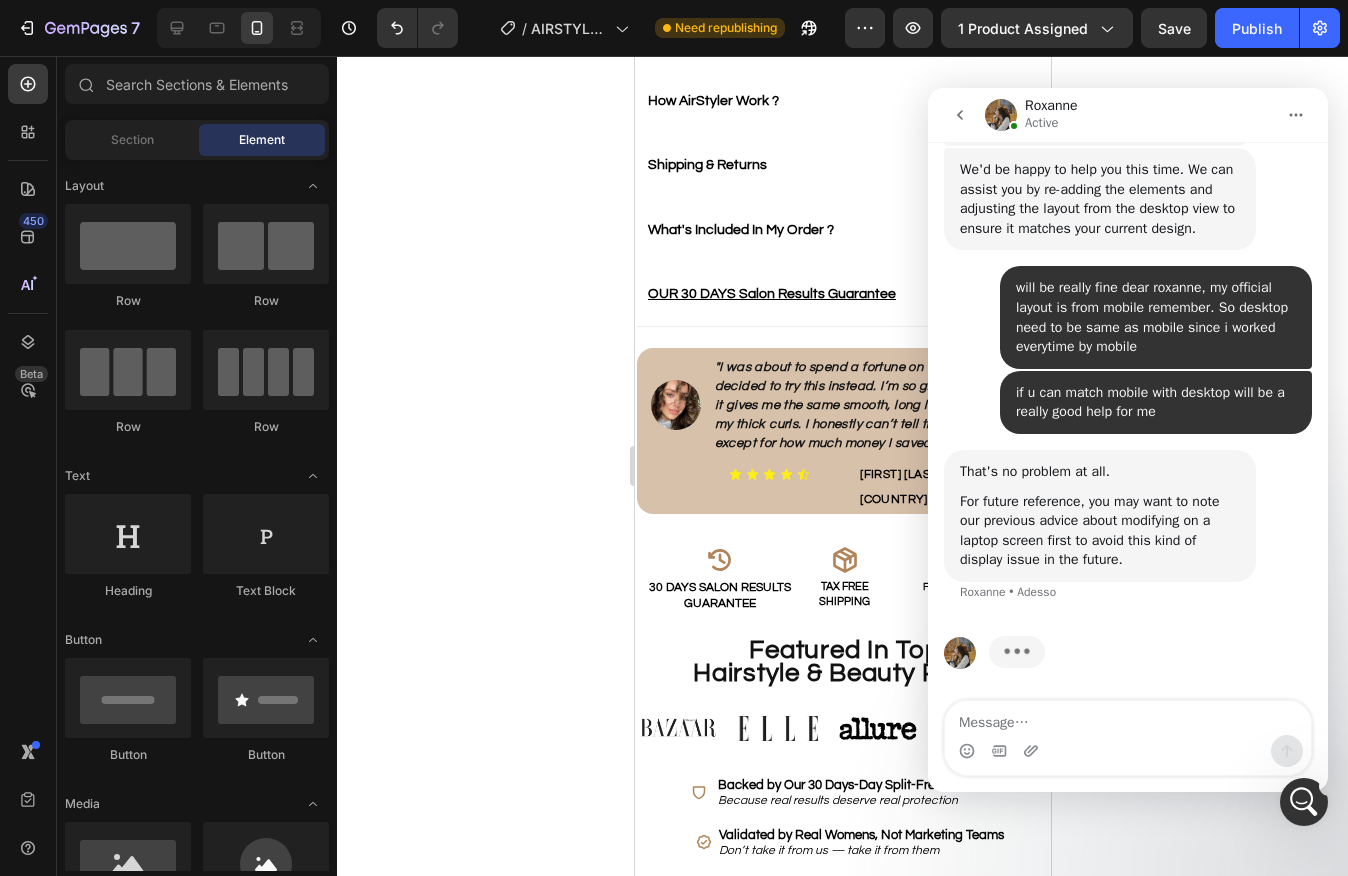 scroll, scrollTop: 0, scrollLeft: 0, axis: both 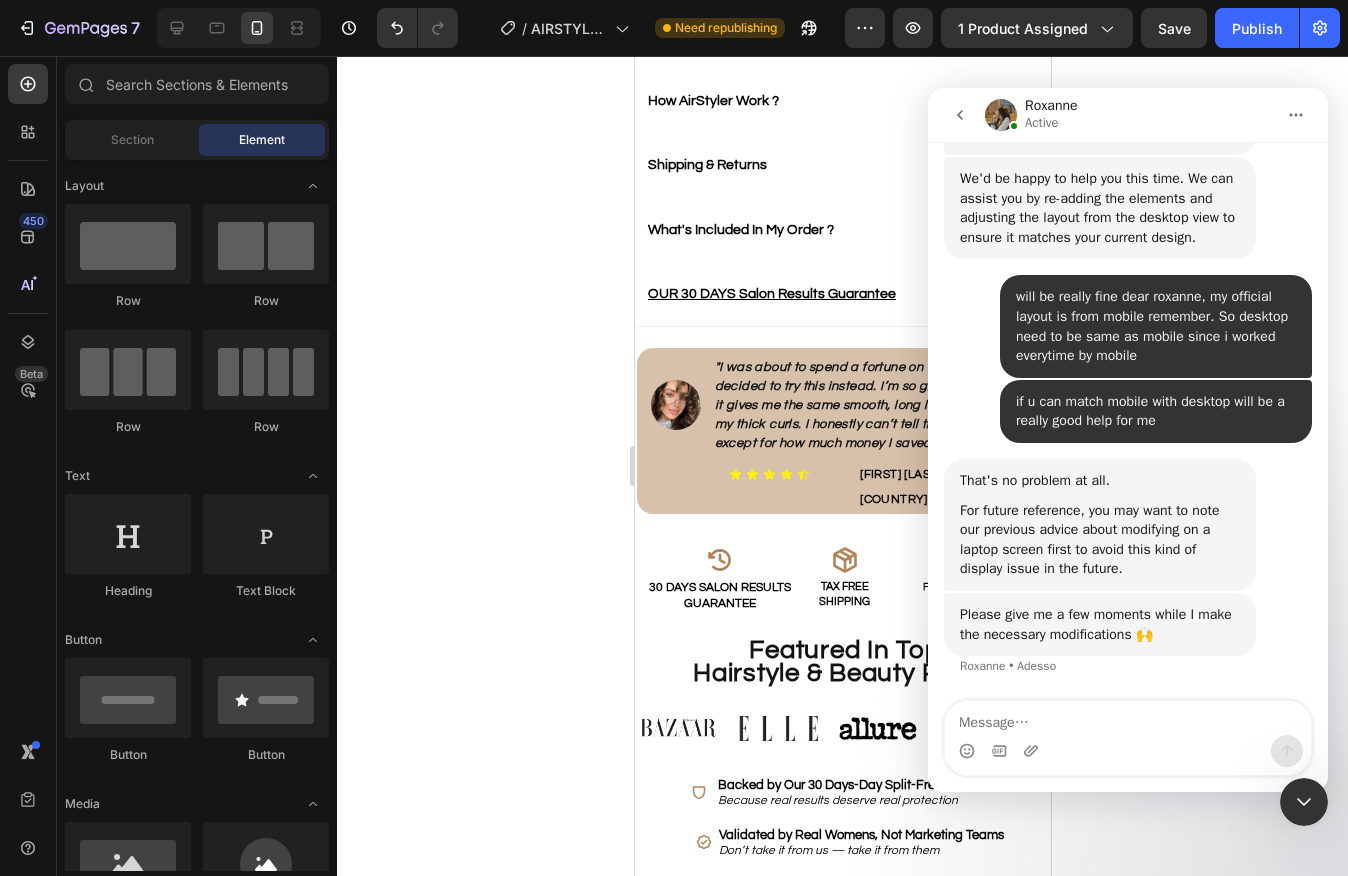 click at bounding box center [1128, 718] 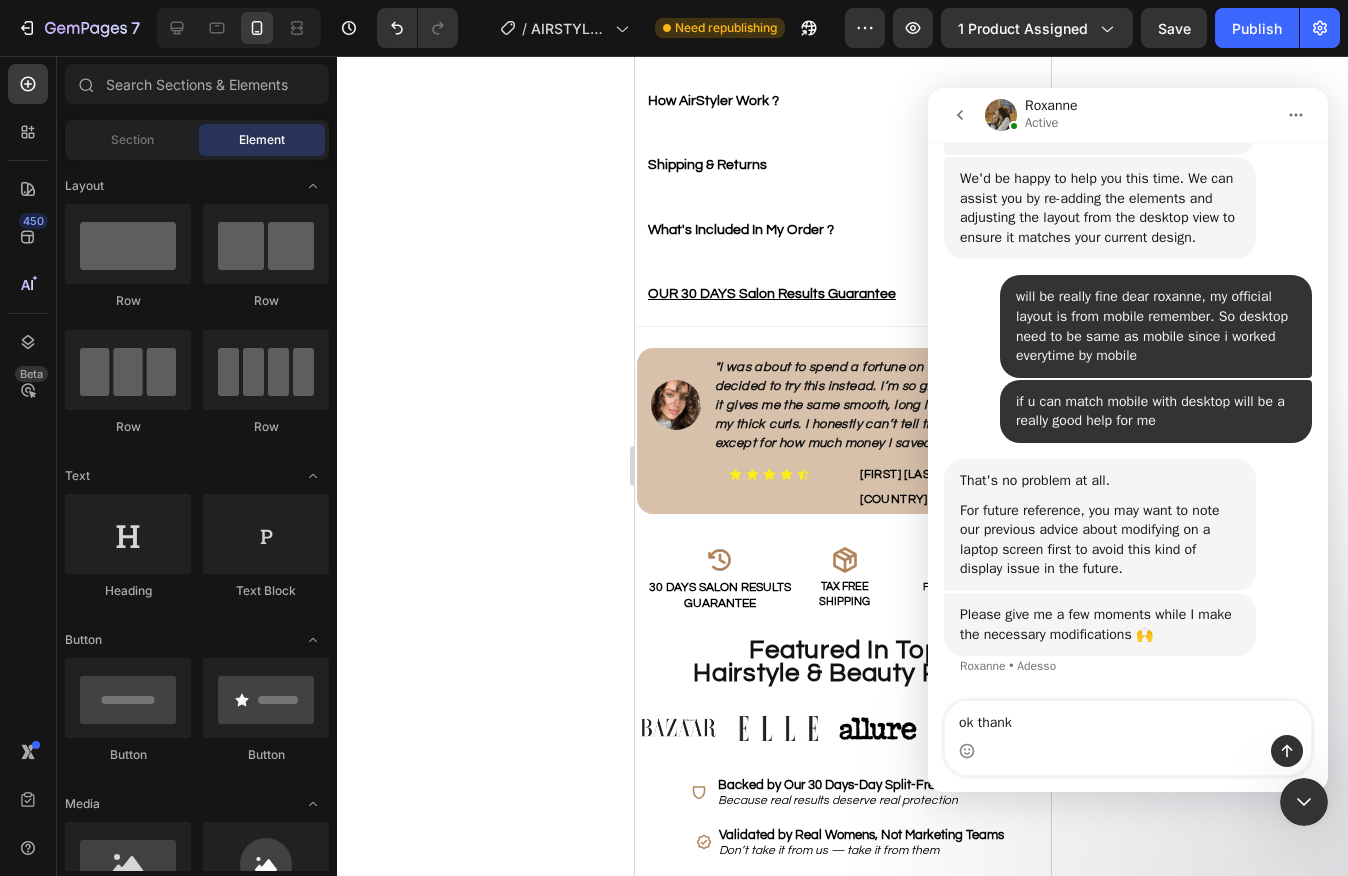 type on "ok thanks" 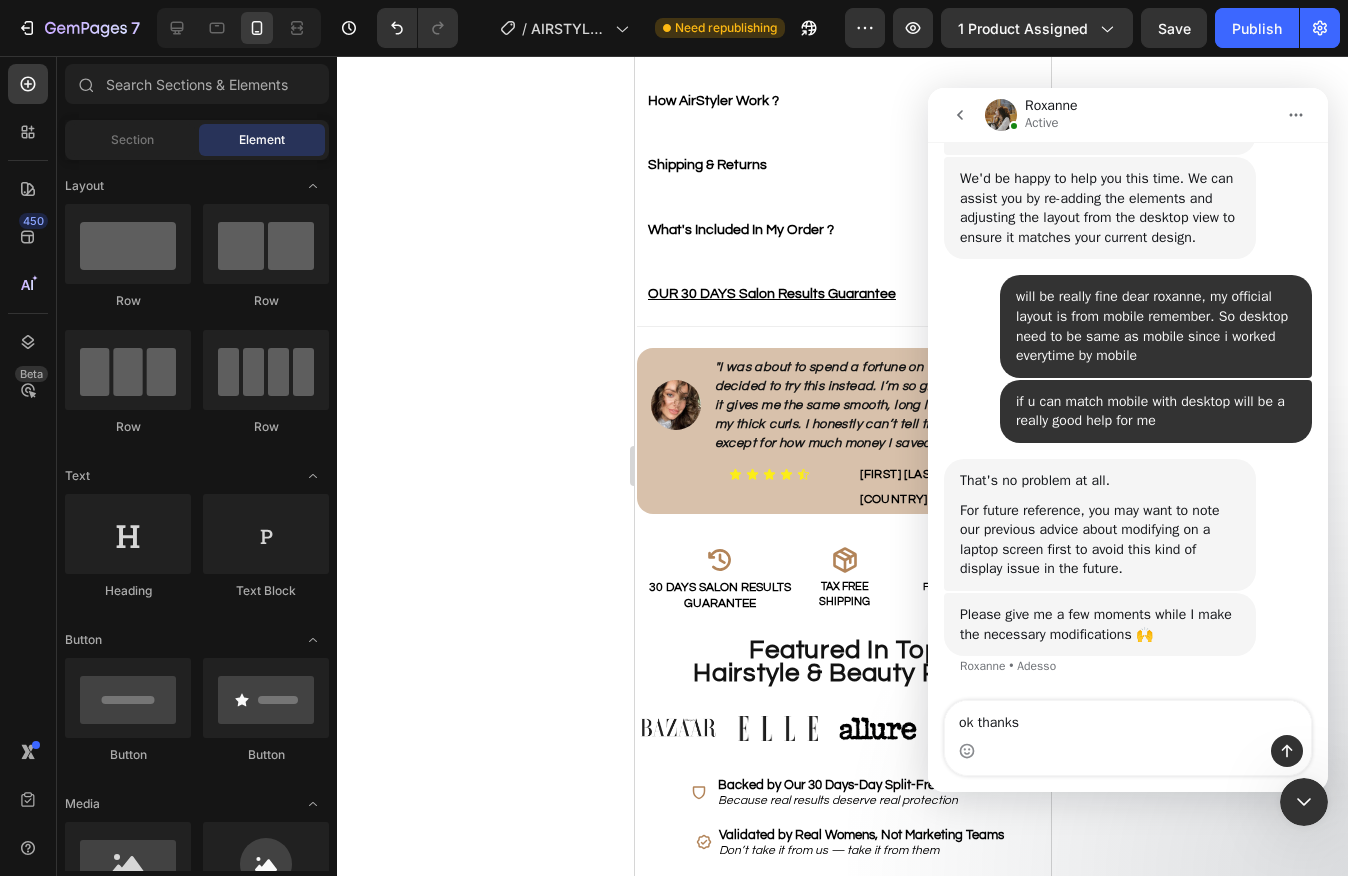 type 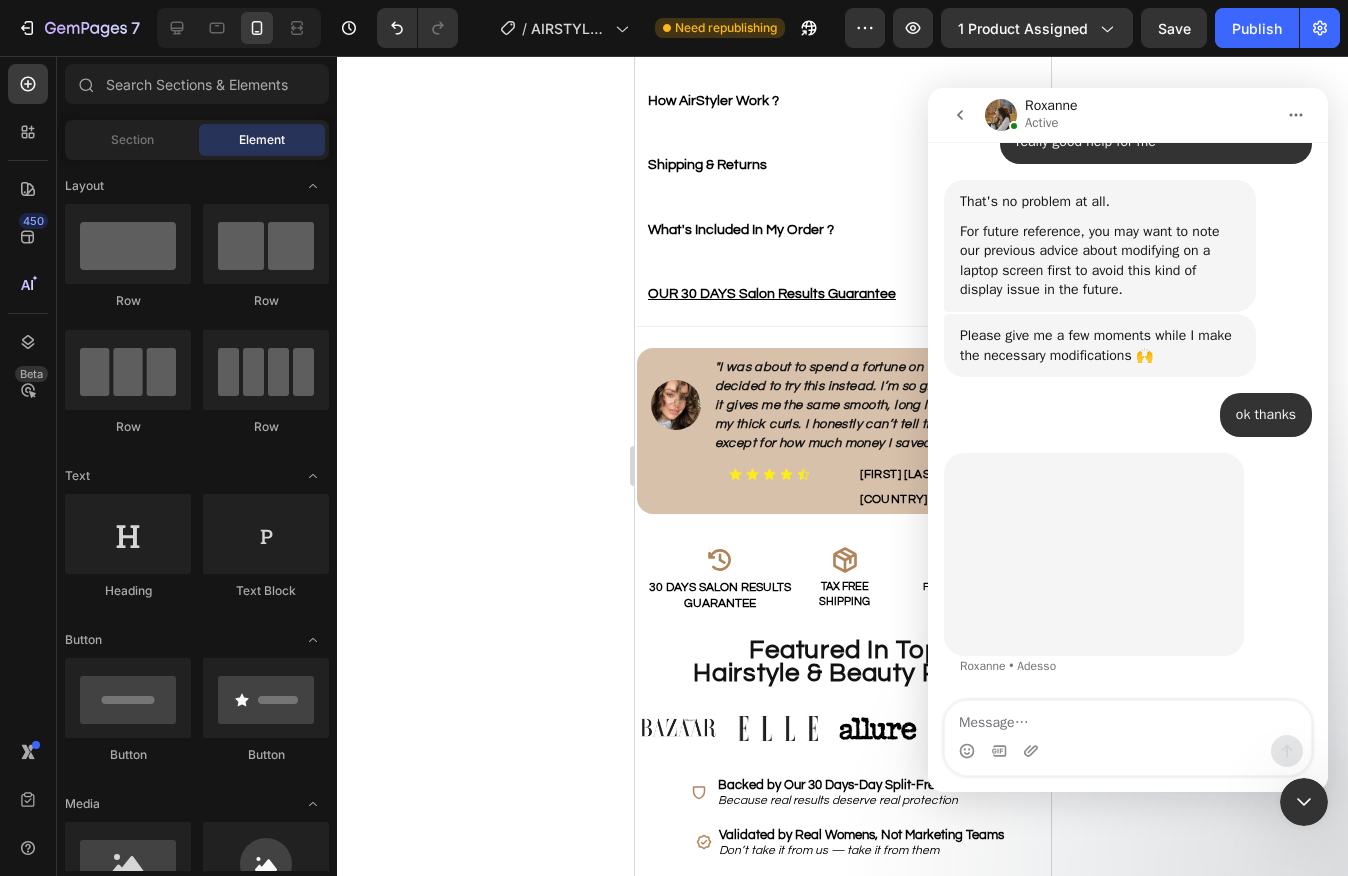 scroll, scrollTop: 3814, scrollLeft: 0, axis: vertical 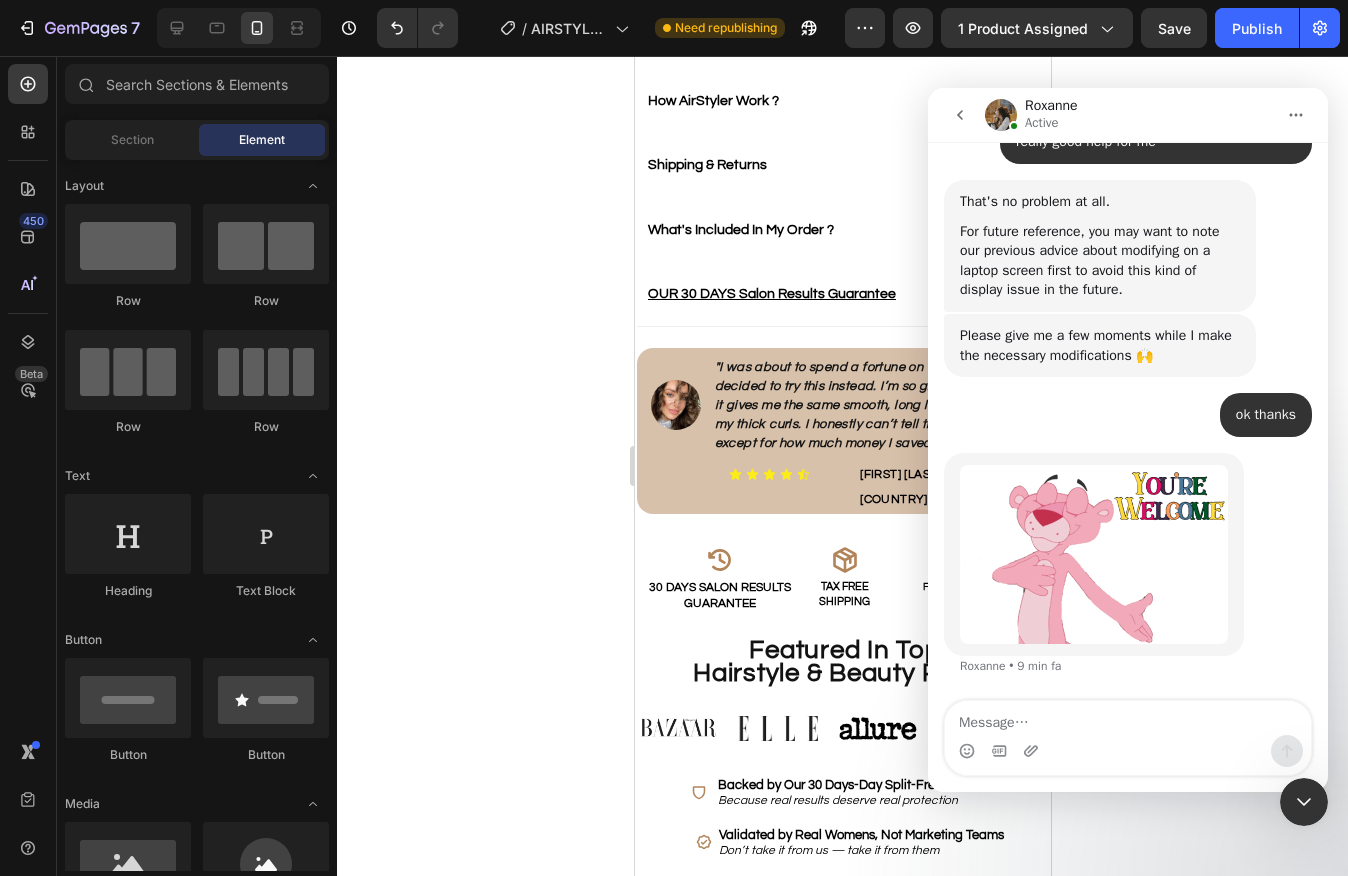 click 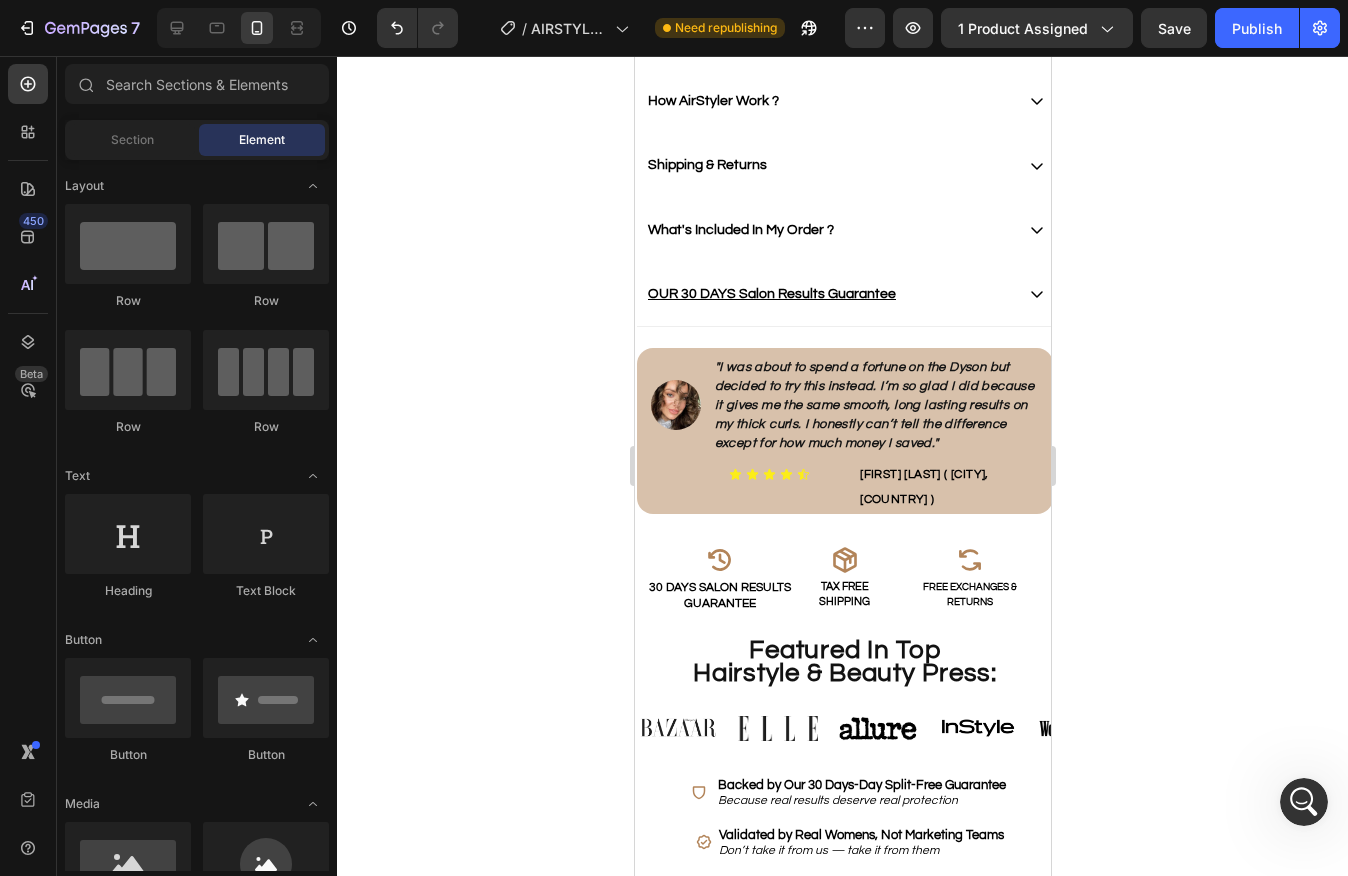 click 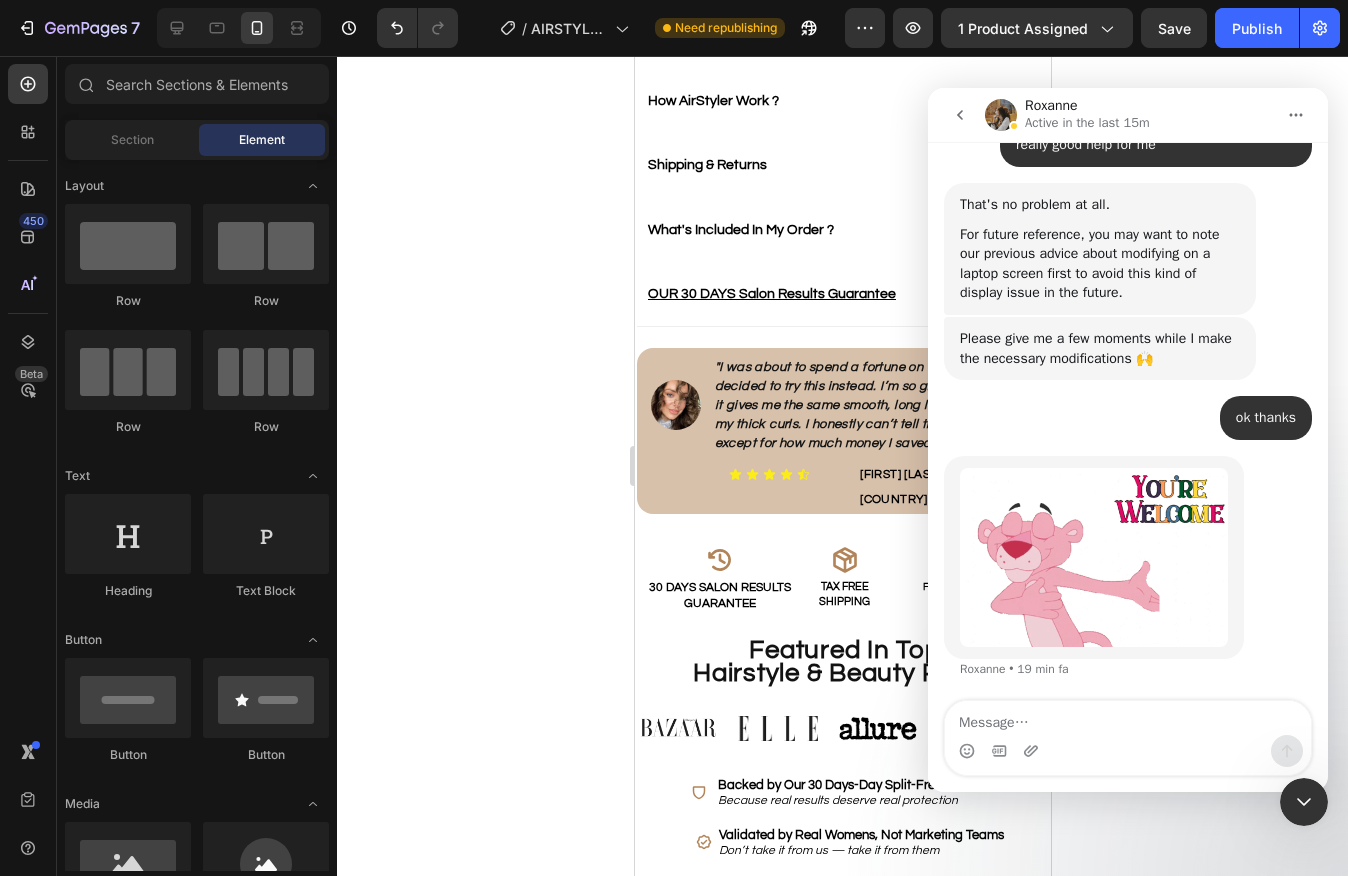 scroll, scrollTop: 3814, scrollLeft: 0, axis: vertical 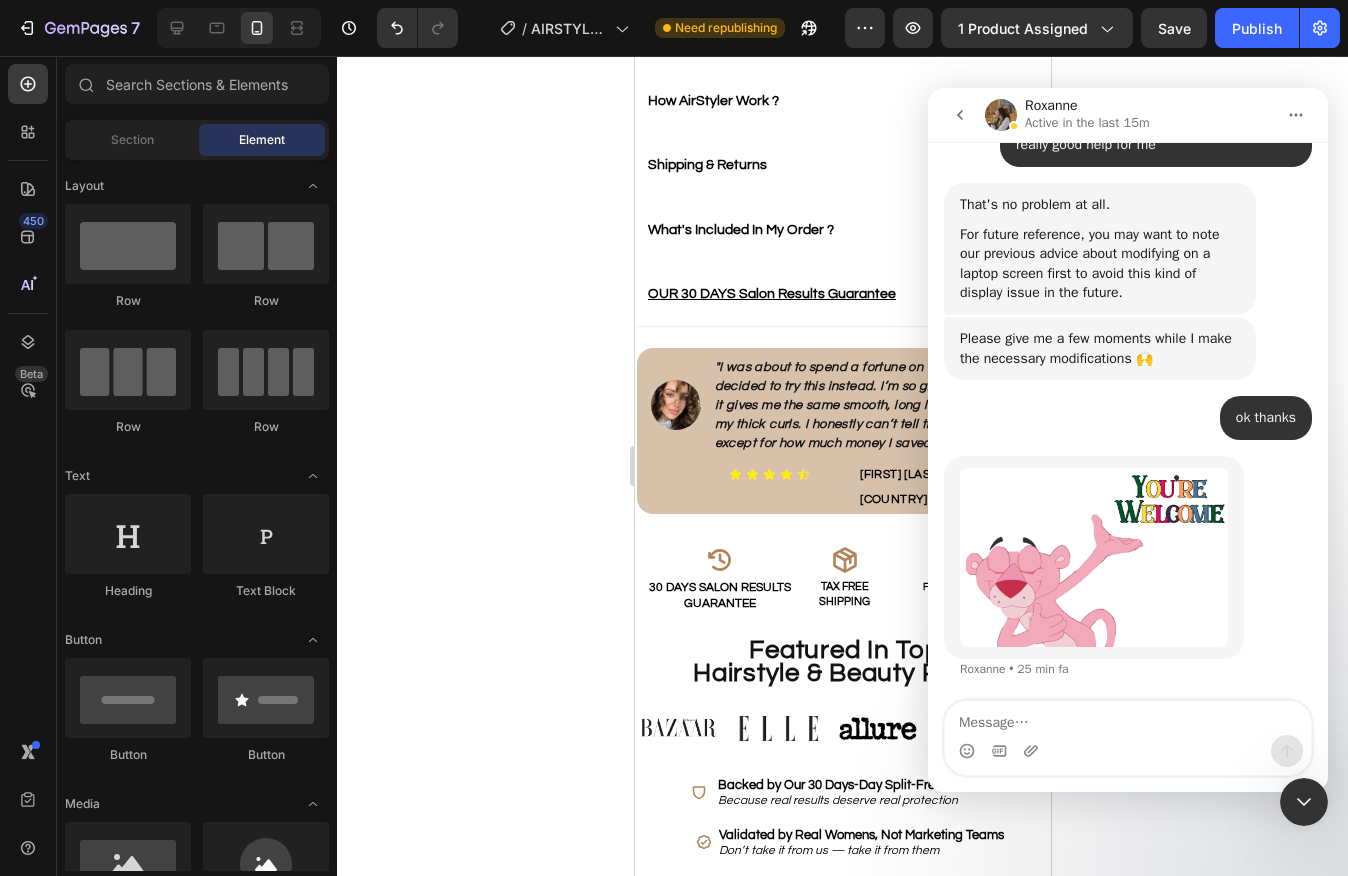 click 